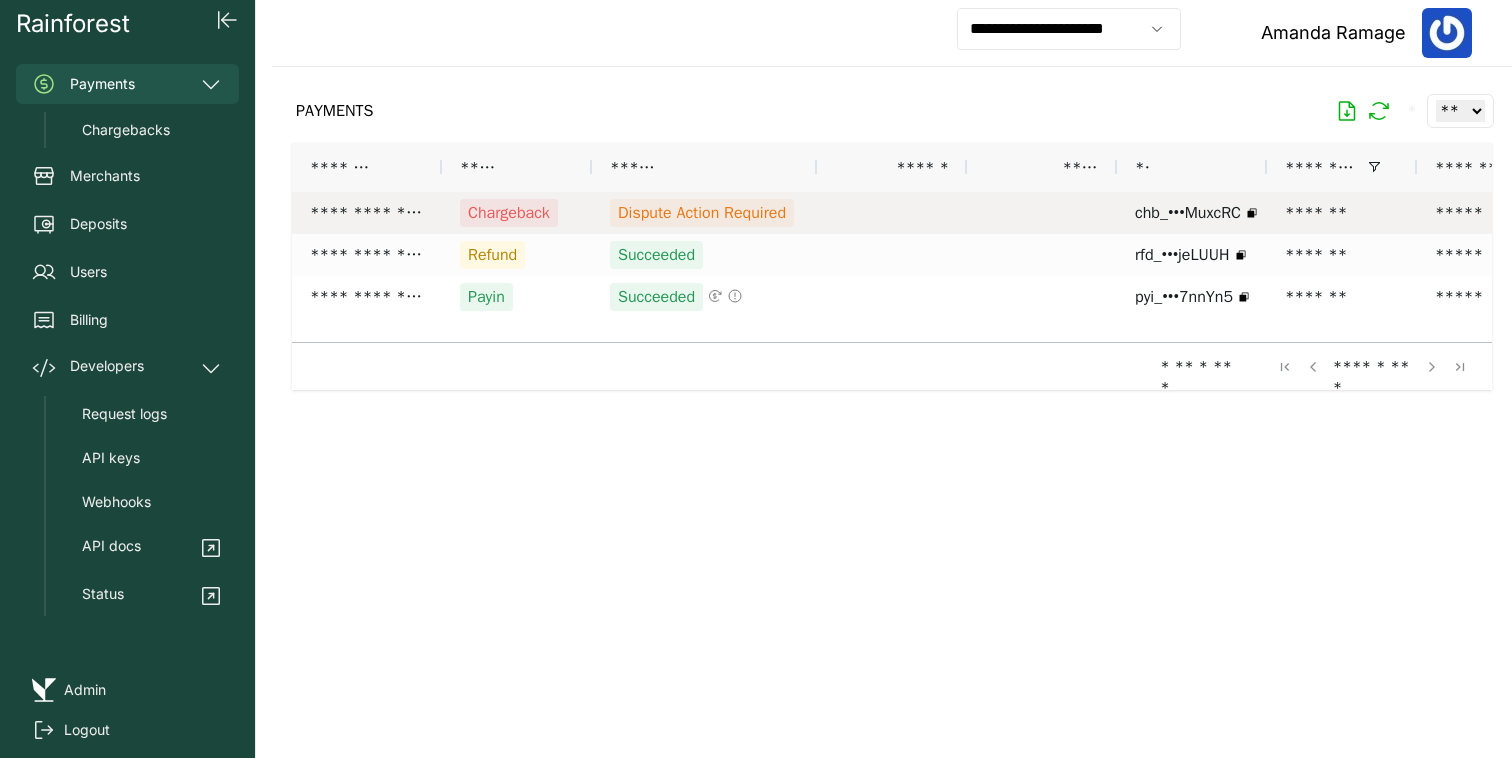 scroll, scrollTop: 0, scrollLeft: 0, axis: both 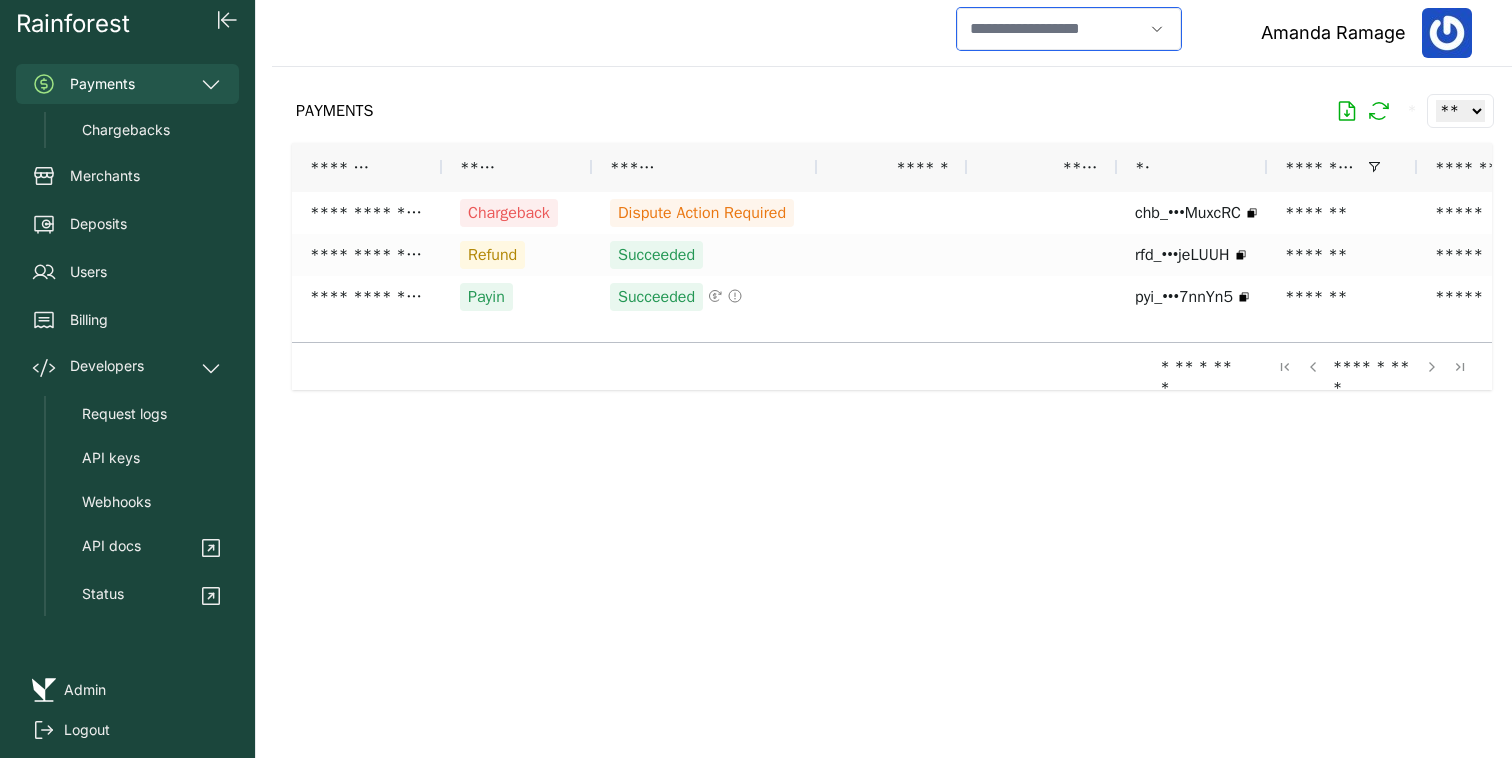 click at bounding box center (1050, 29) 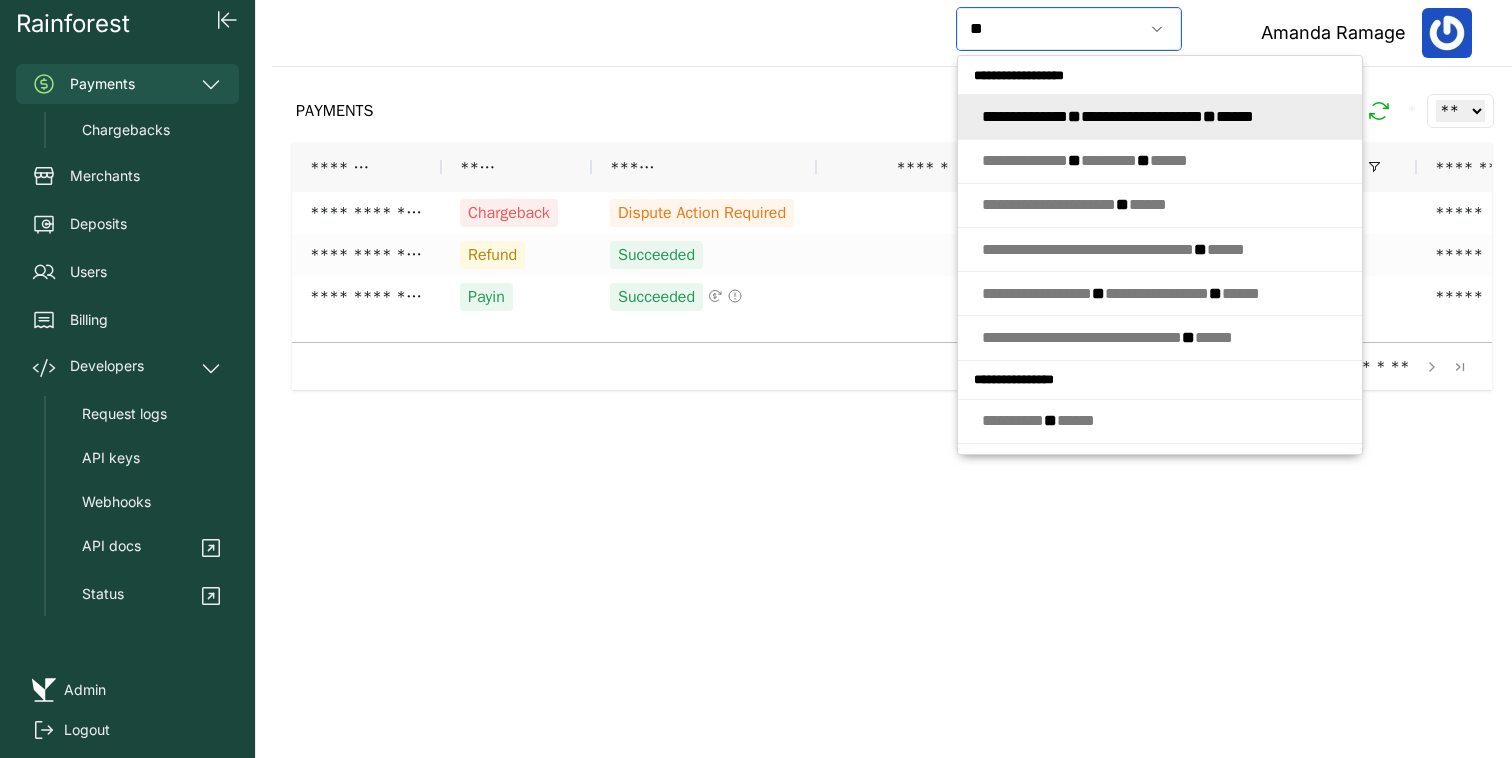 type on "*" 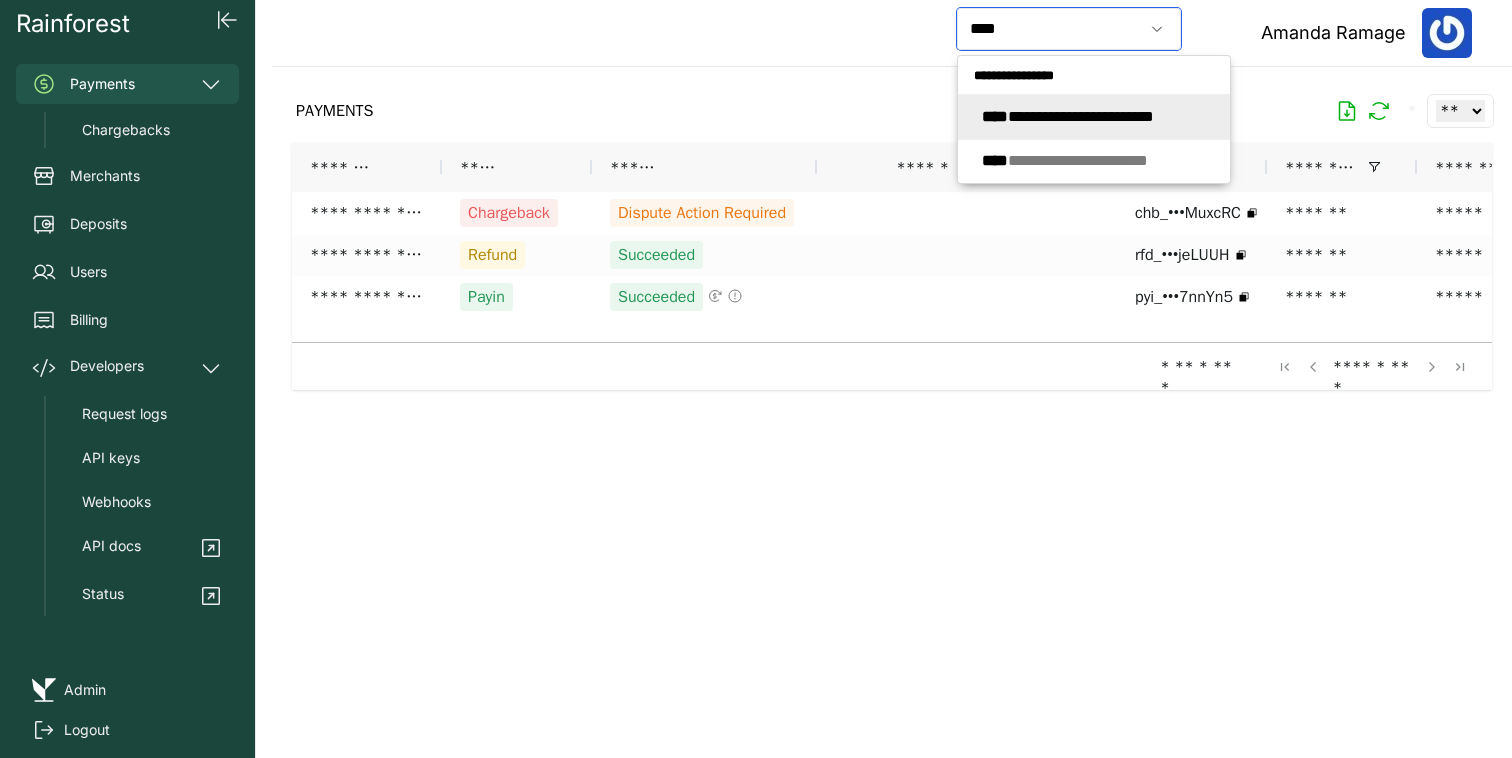 click on "**********" at bounding box center [1068, 116] 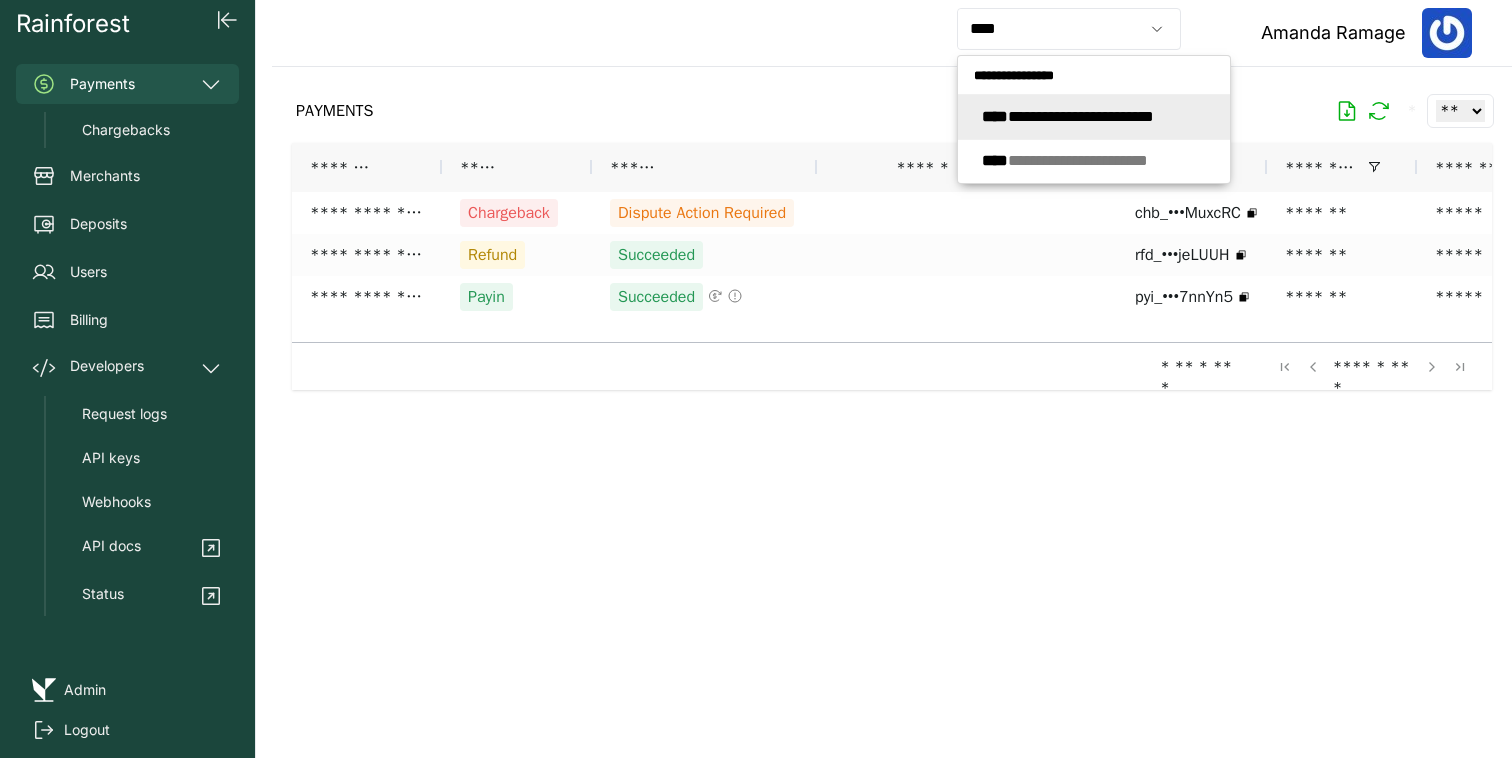 type on "**********" 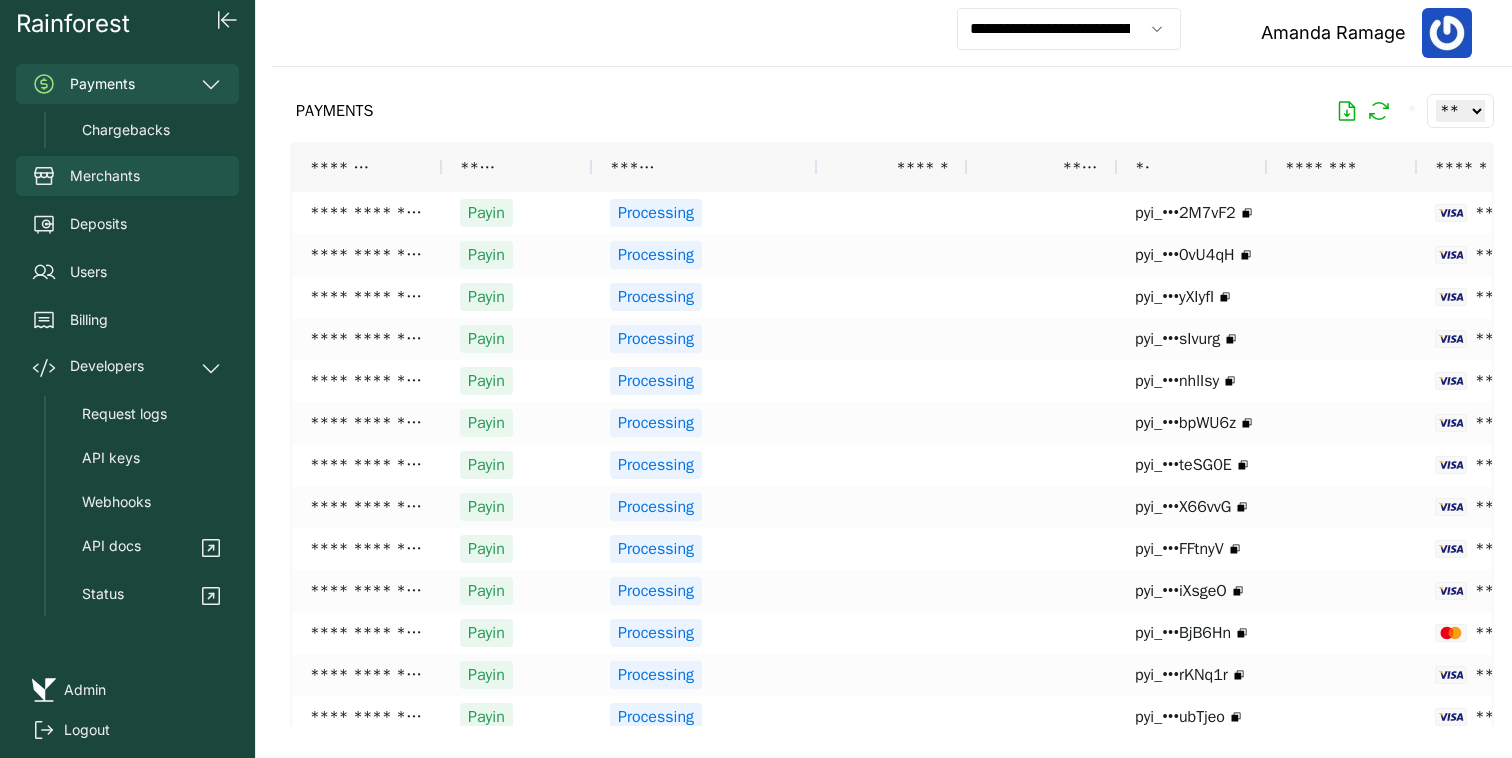 click on "Merchants" at bounding box center (127, 176) 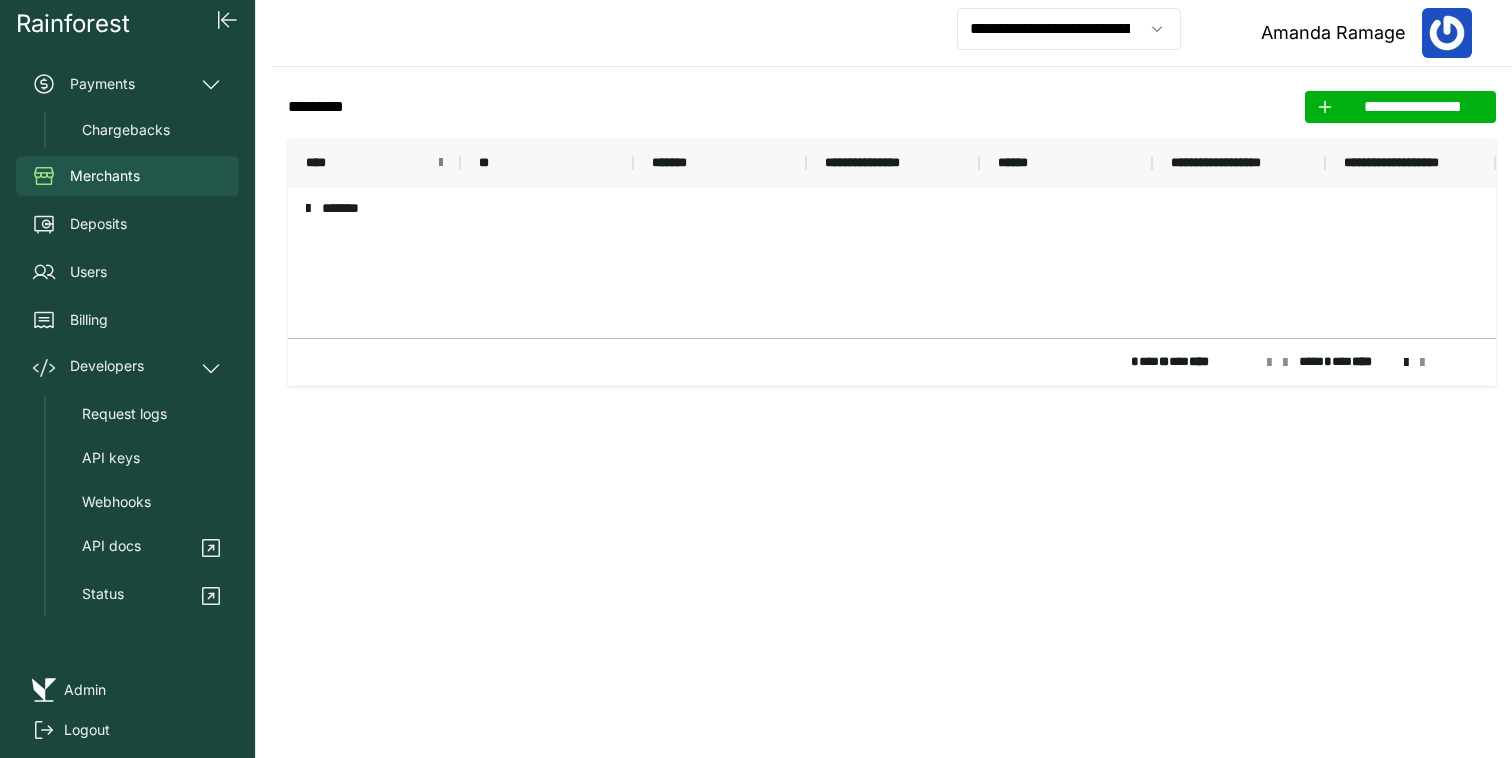 click at bounding box center (441, 163) 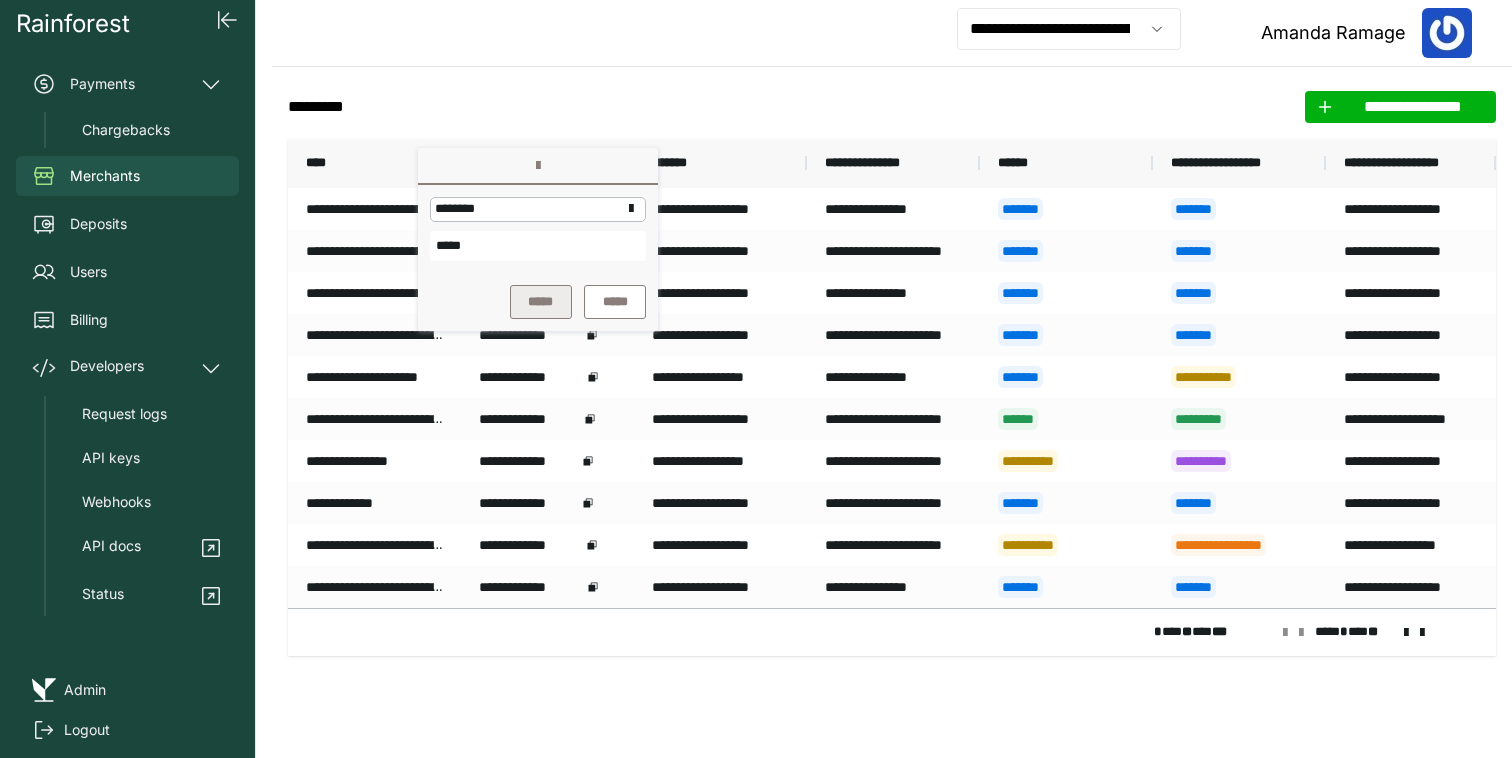 type on "*****" 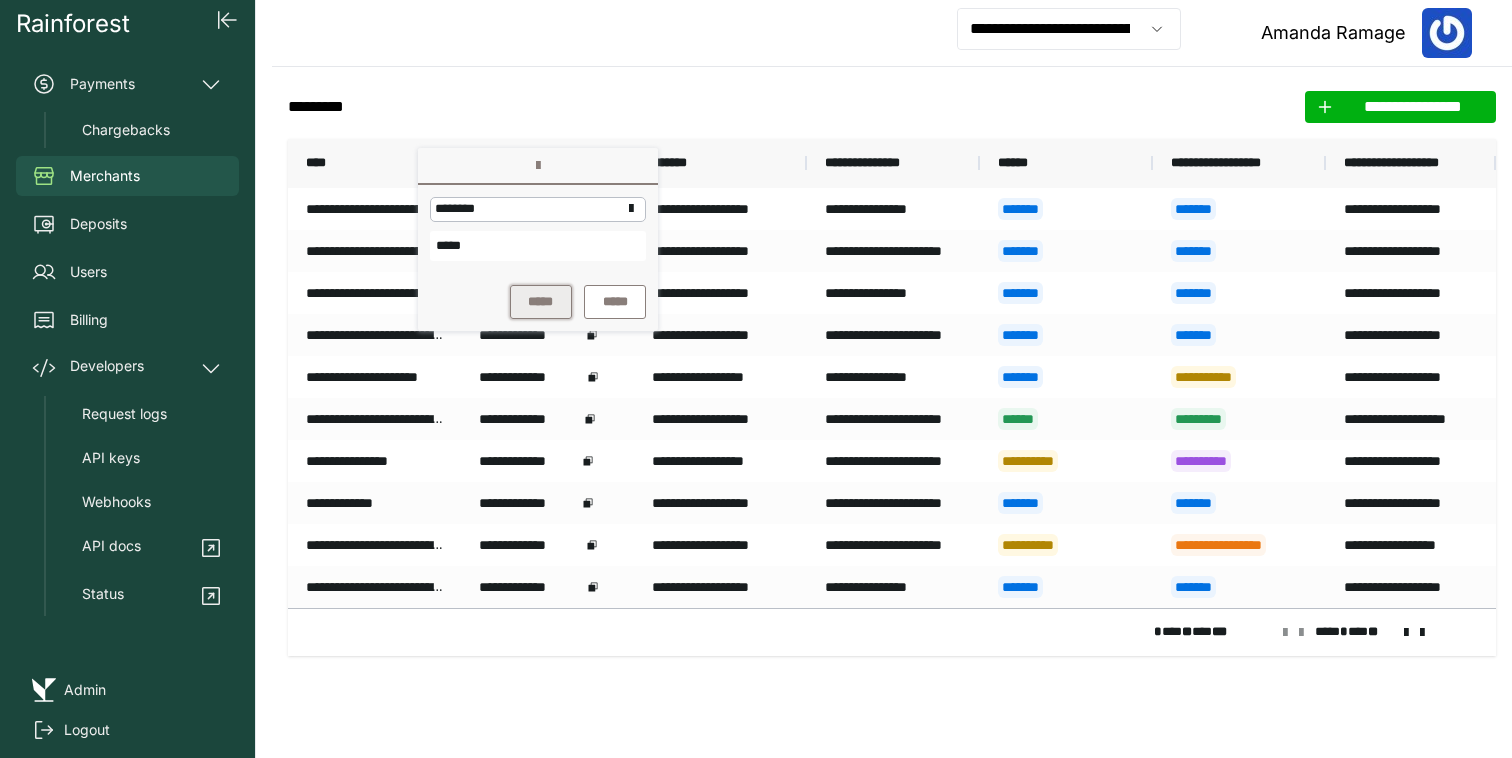 click on "*****" at bounding box center [541, 302] 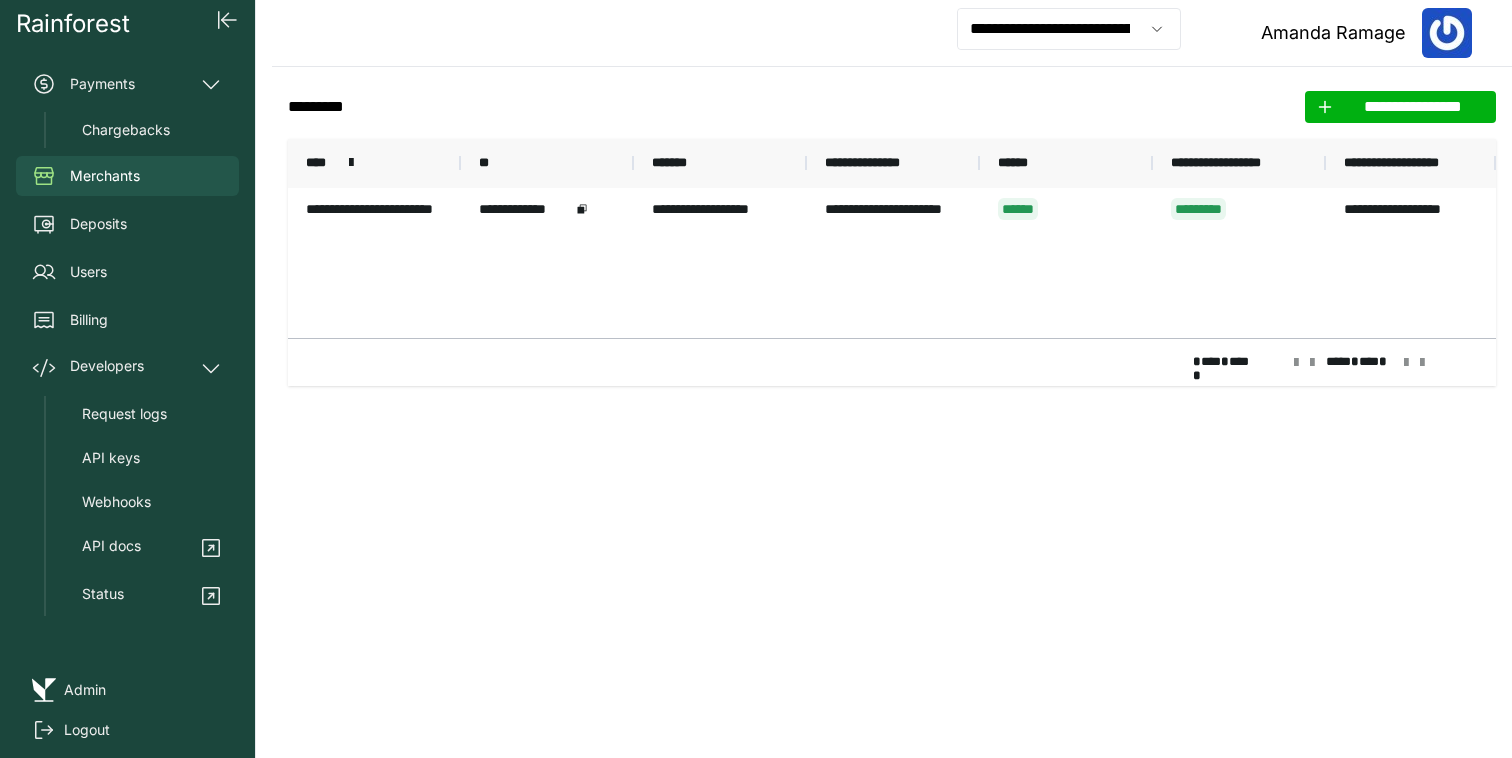 click on "**********" 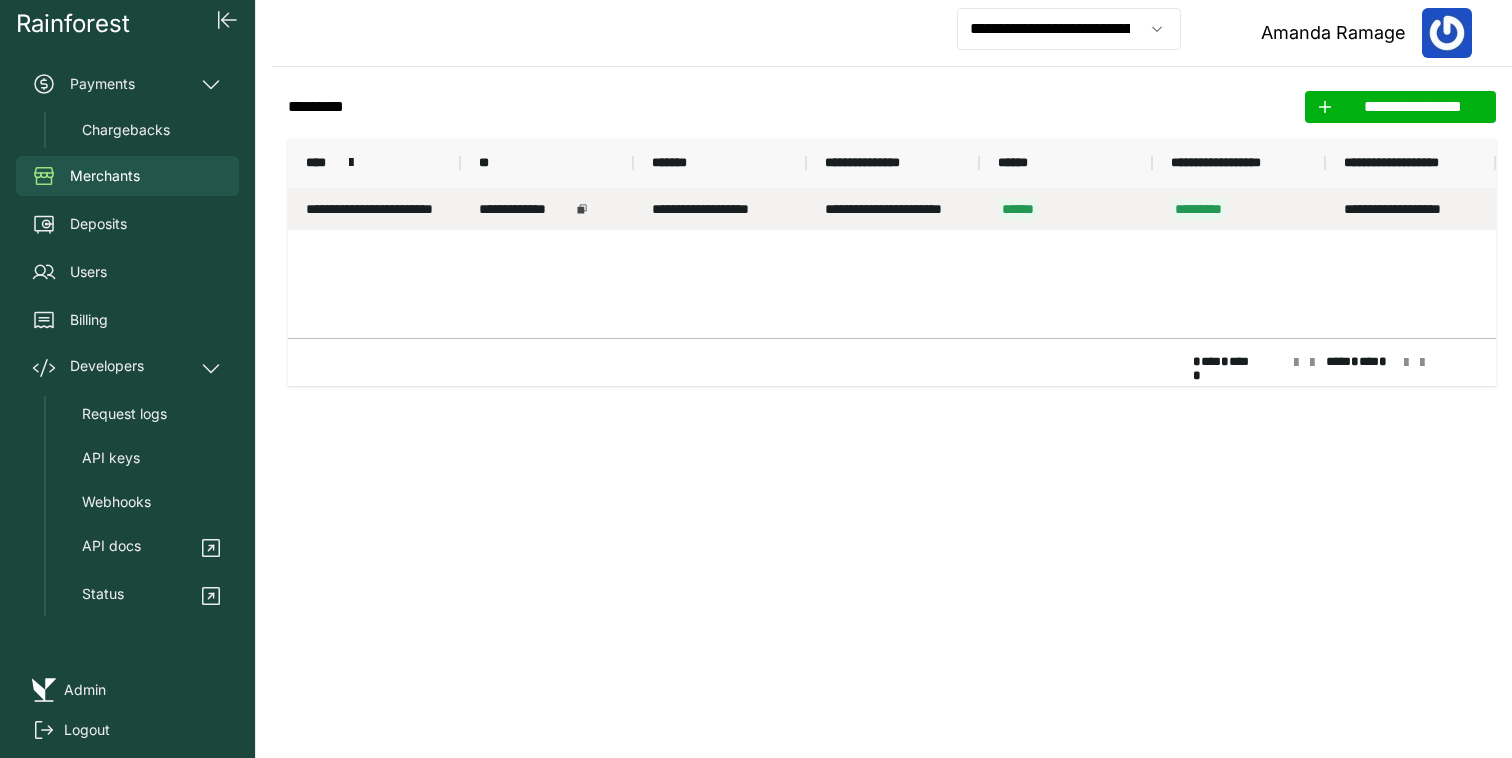 click 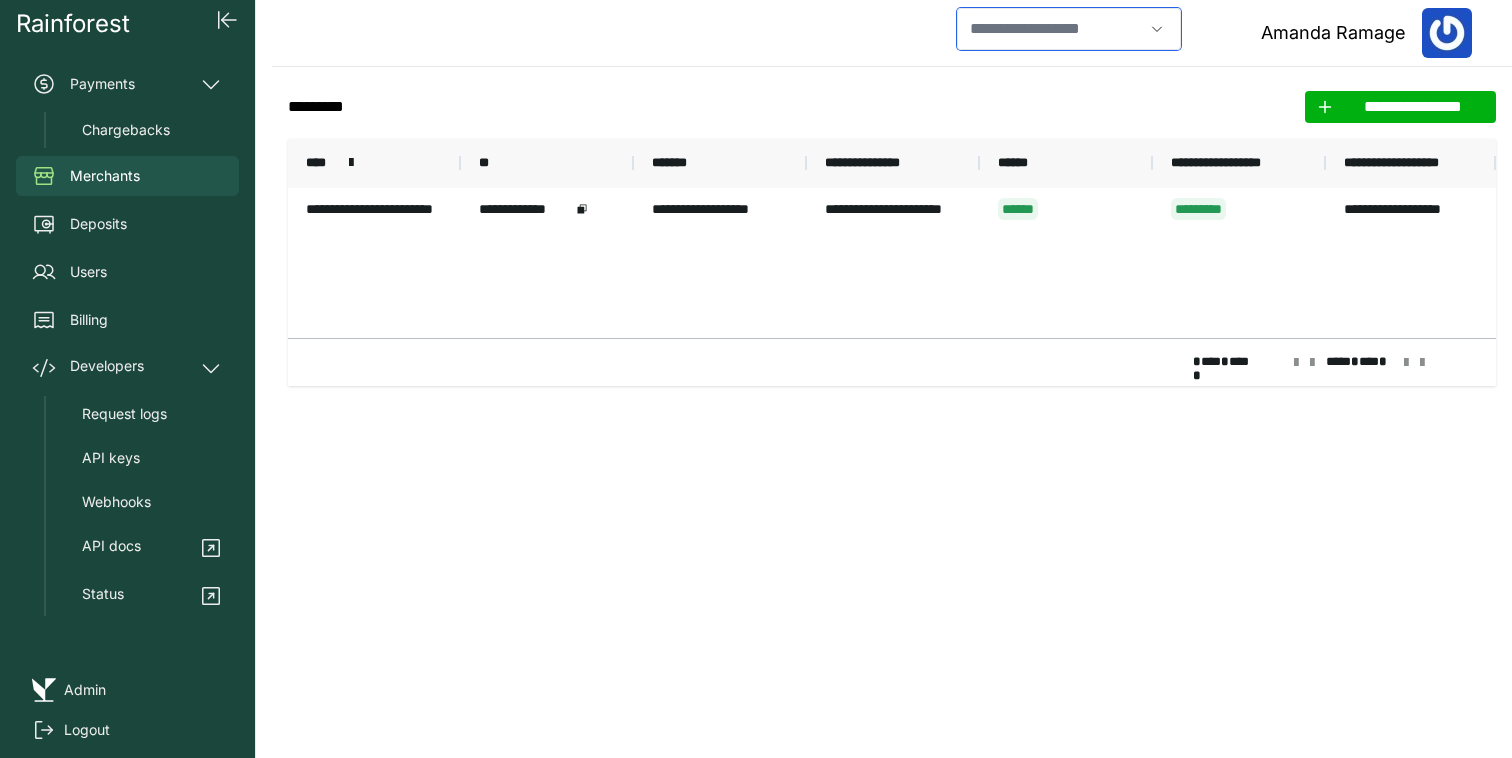 click at bounding box center (1050, 29) 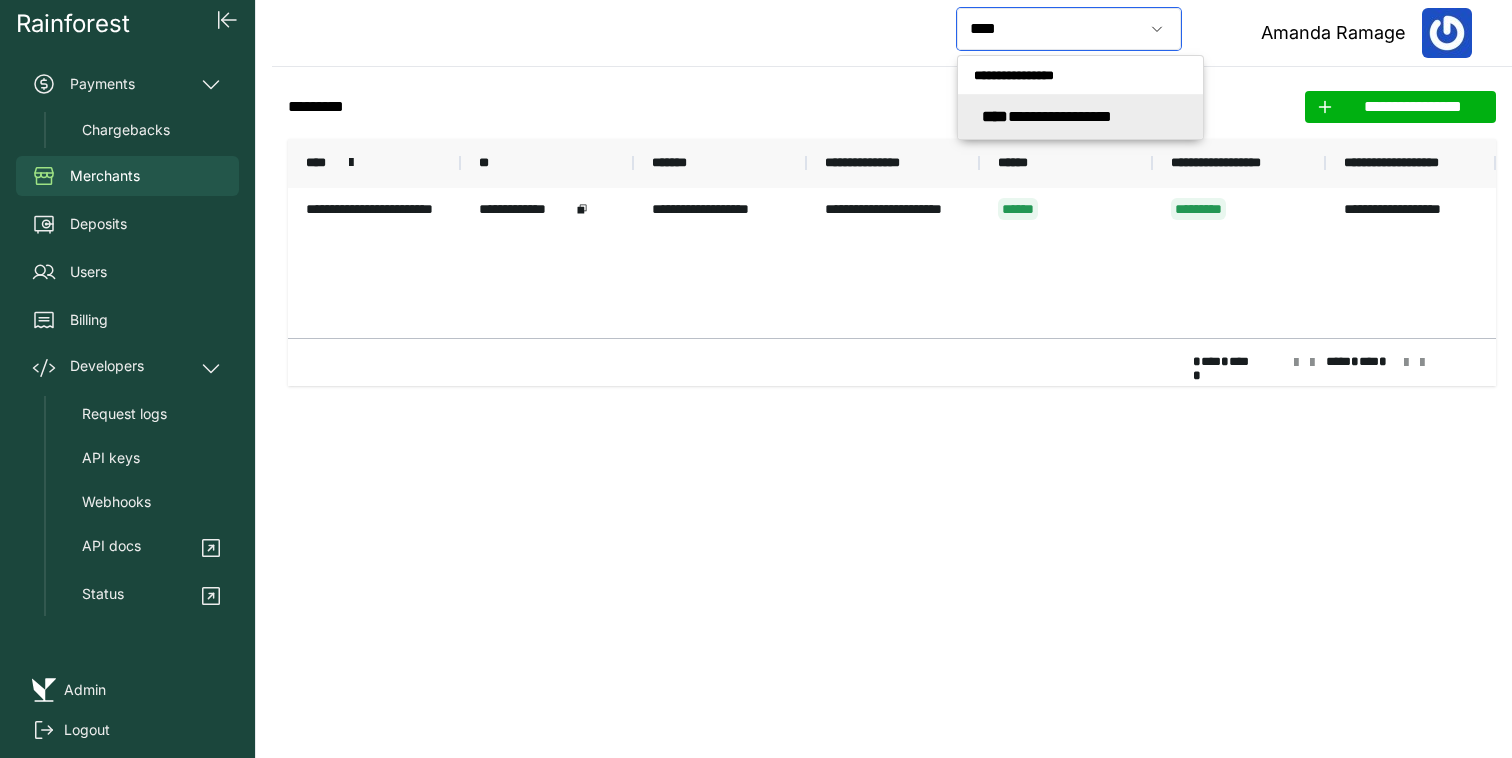 click on "**********" at bounding box center [1047, 116] 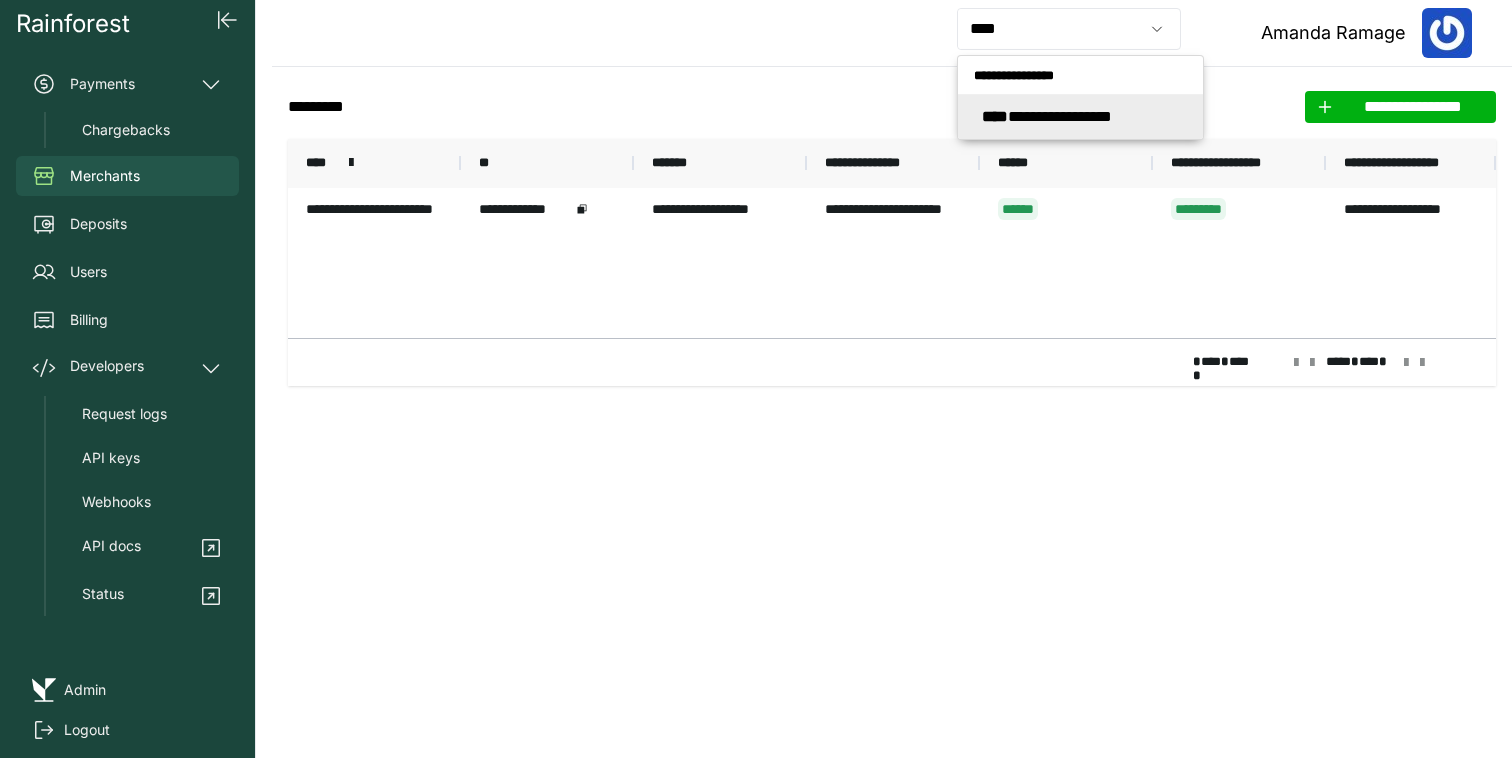 type on "**********" 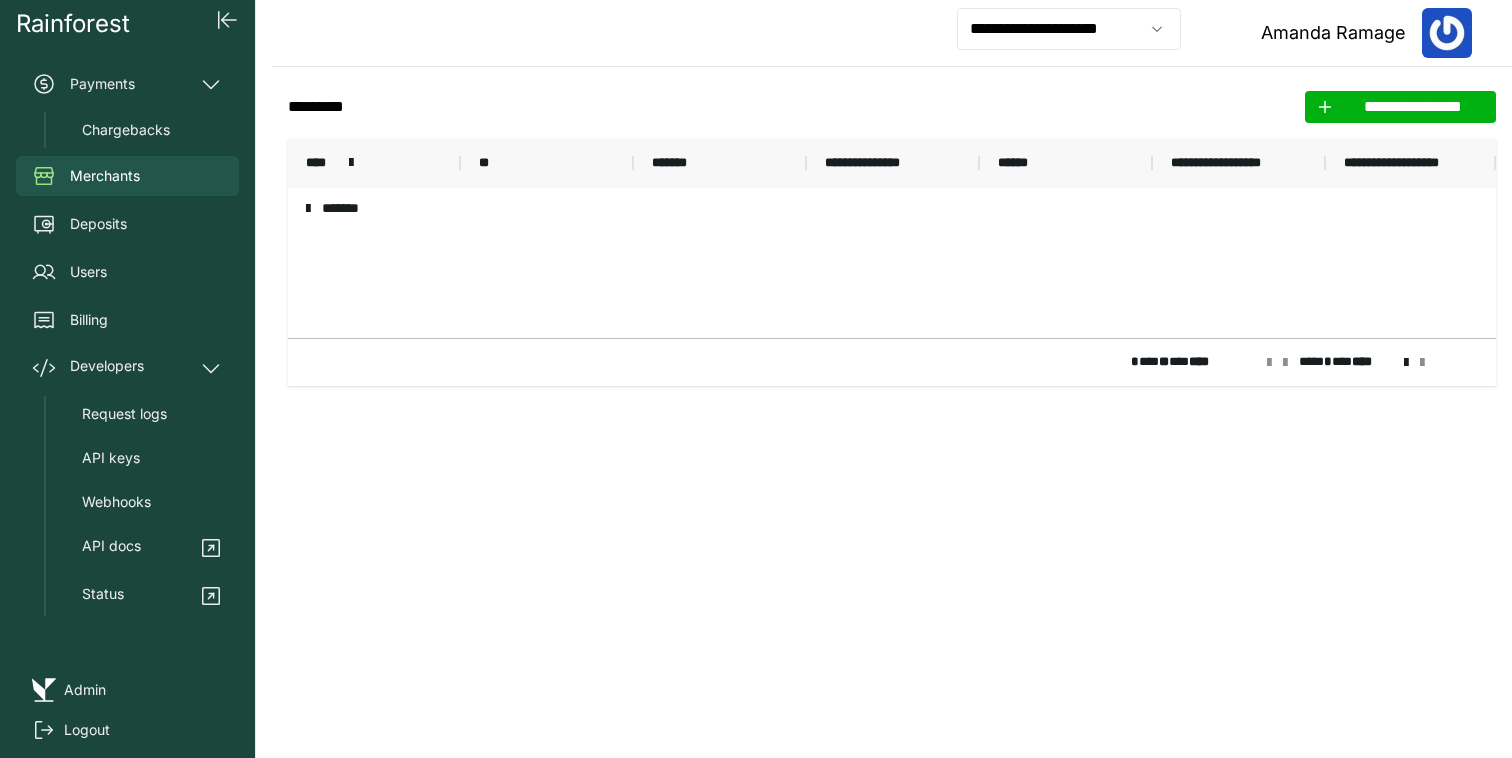 click on "**********" 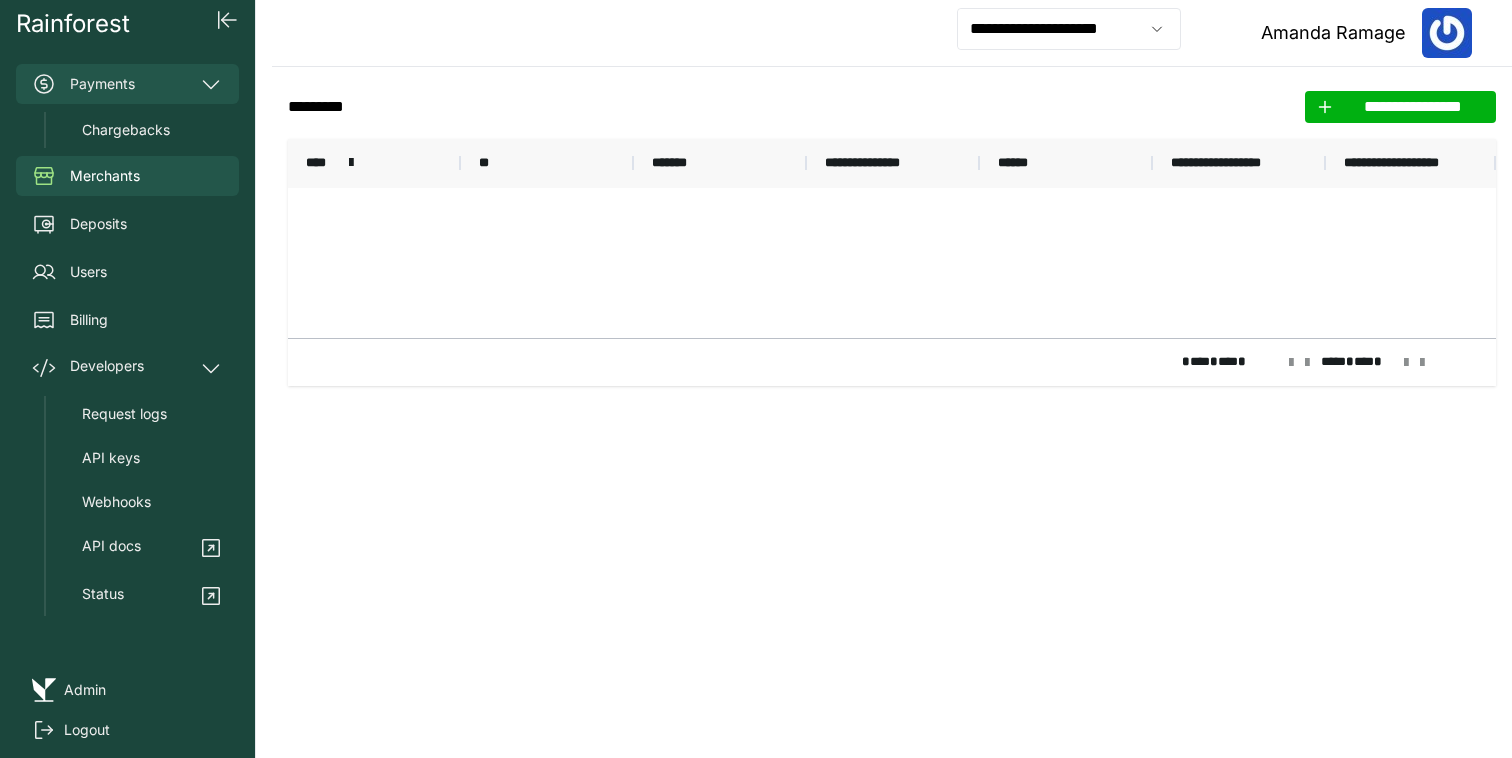 click on "Payments" at bounding box center (127, 84) 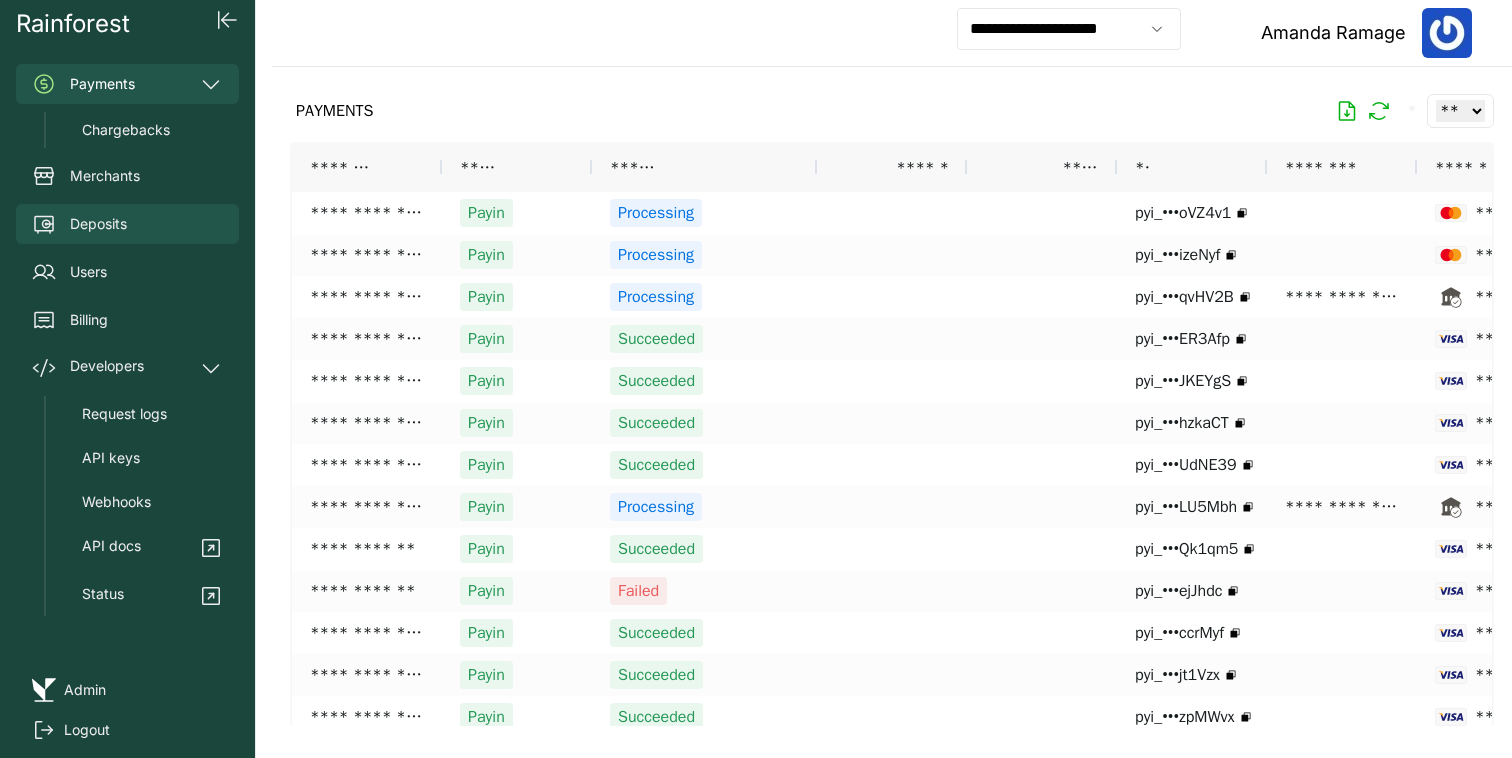 click on "Deposits" at bounding box center [127, 224] 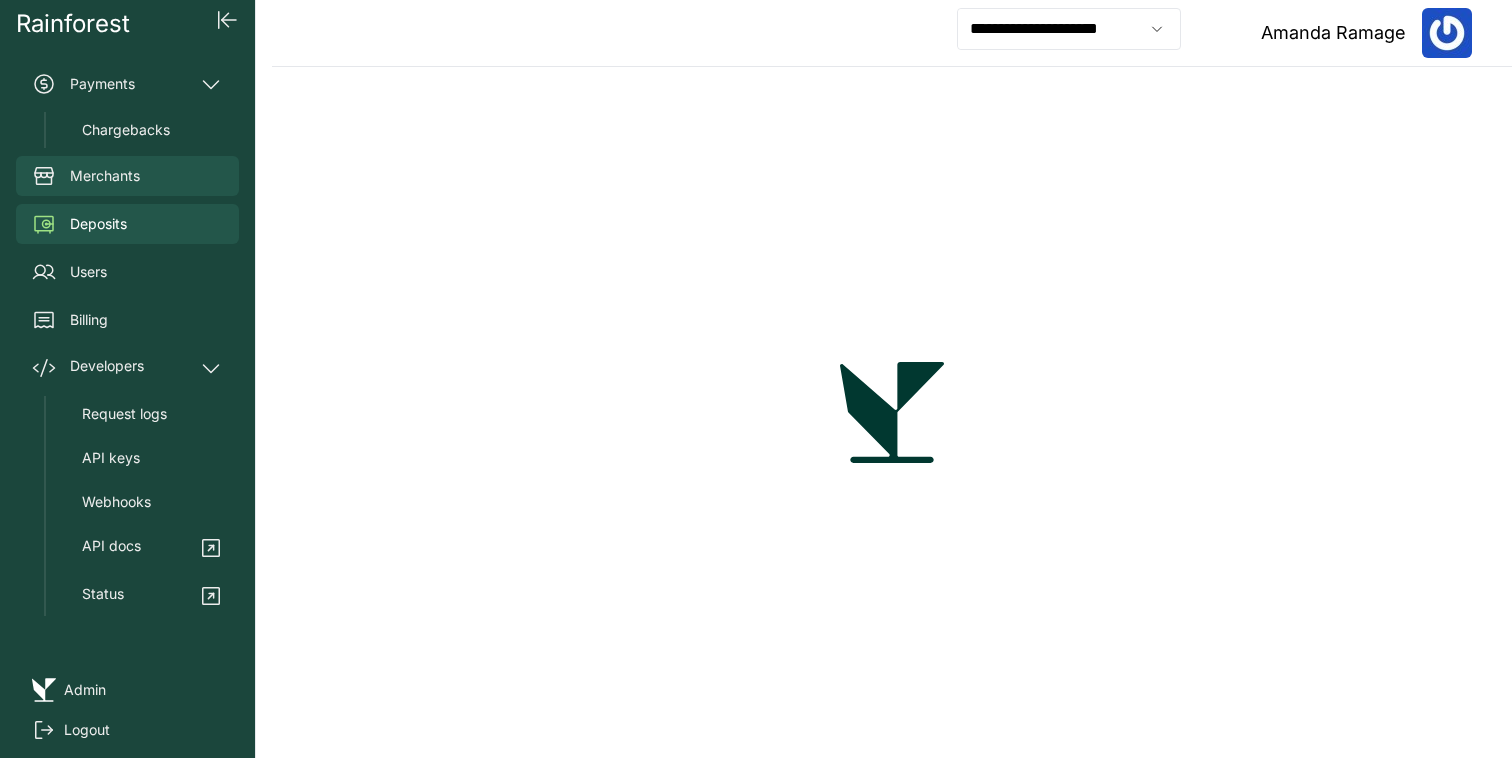 click on "Merchants" at bounding box center [127, 176] 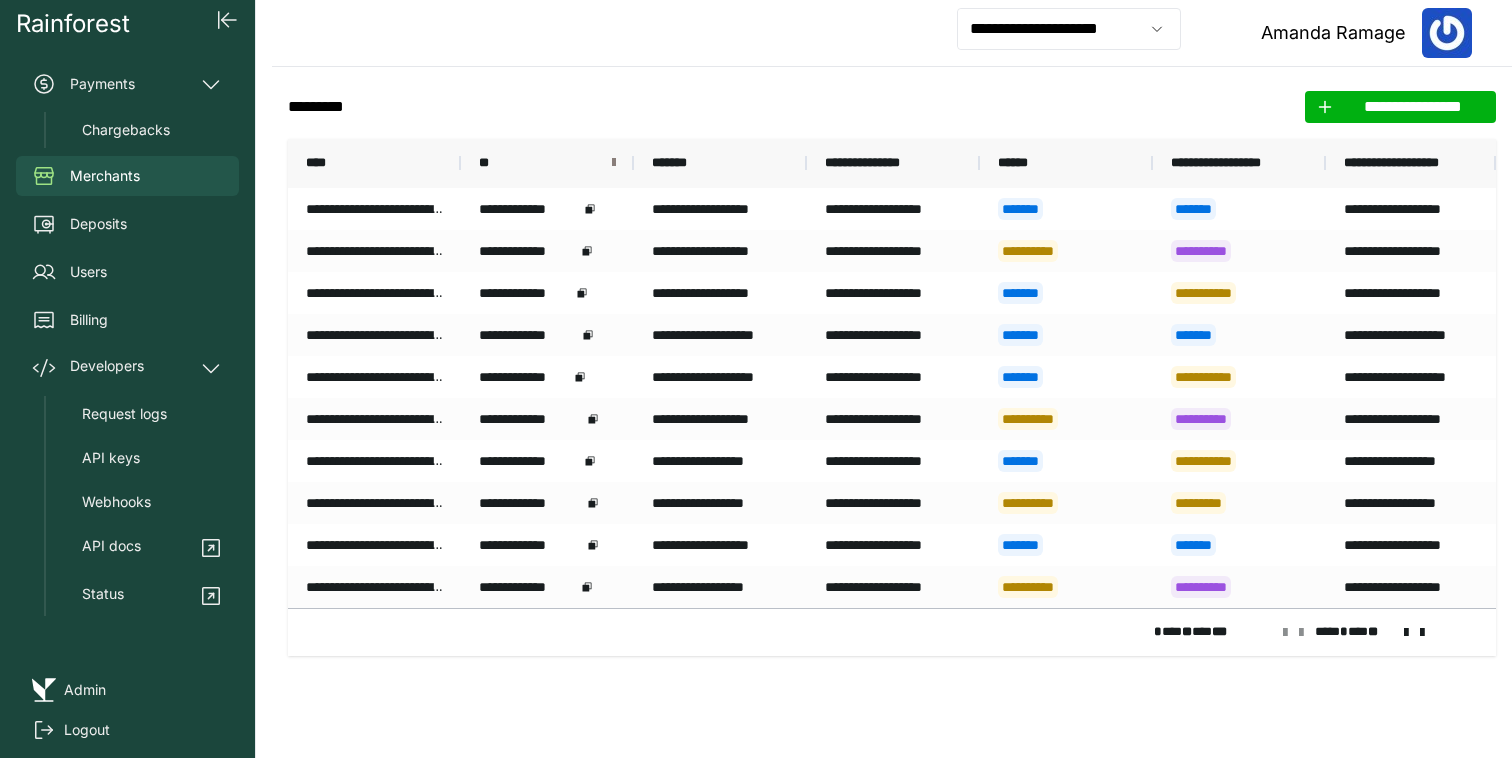 click at bounding box center (614, 163) 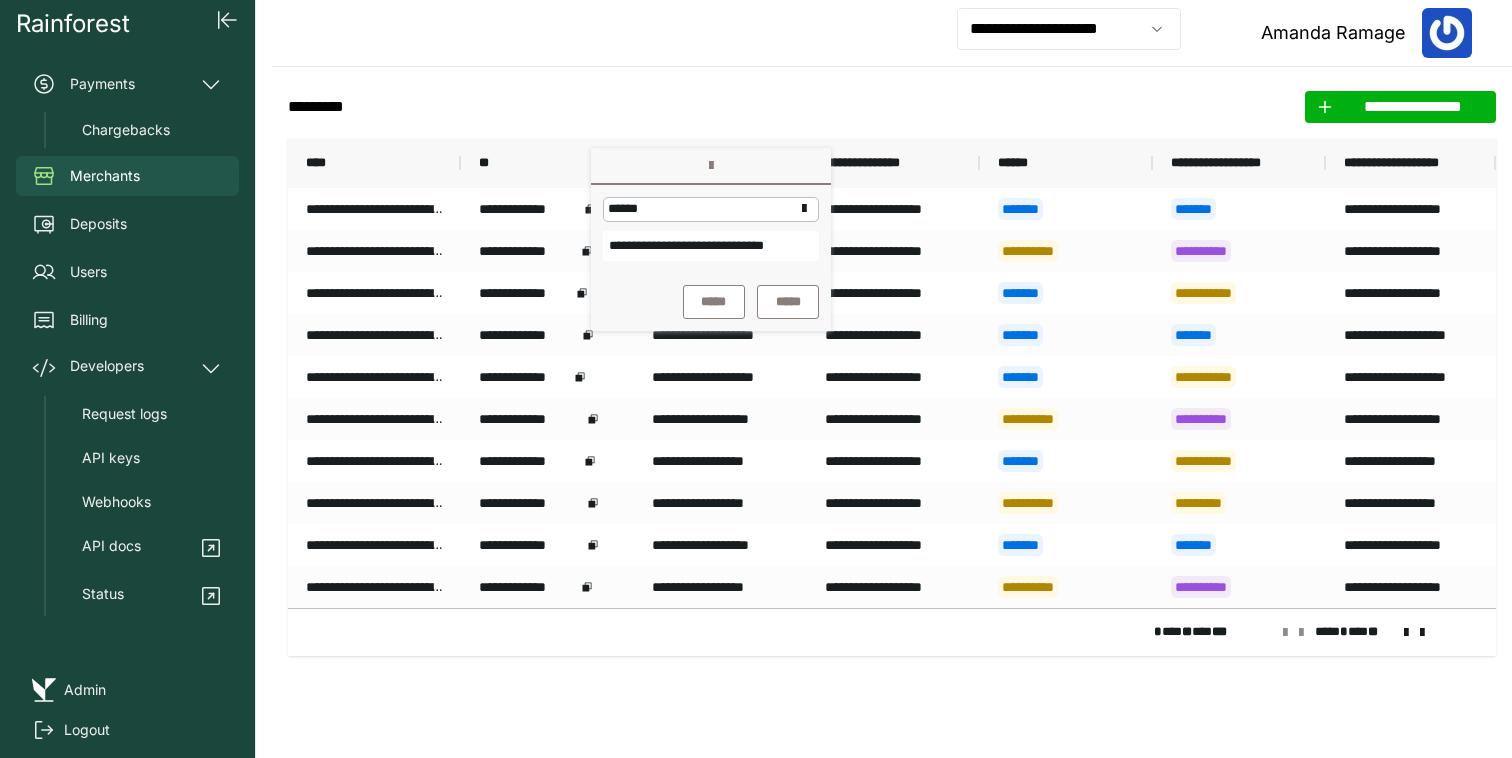 scroll, scrollTop: 0, scrollLeft: 35, axis: horizontal 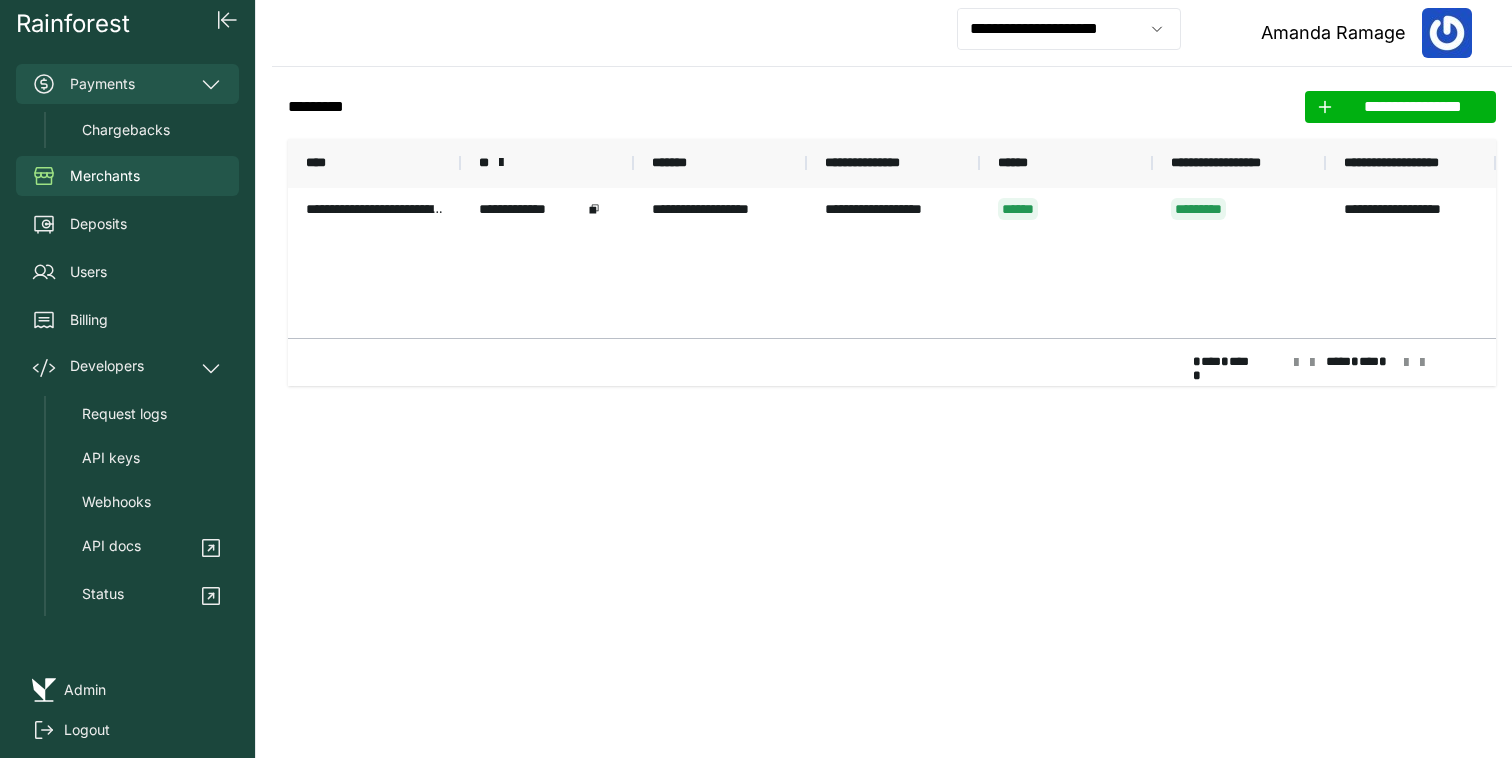 click on "Payments" at bounding box center (127, 84) 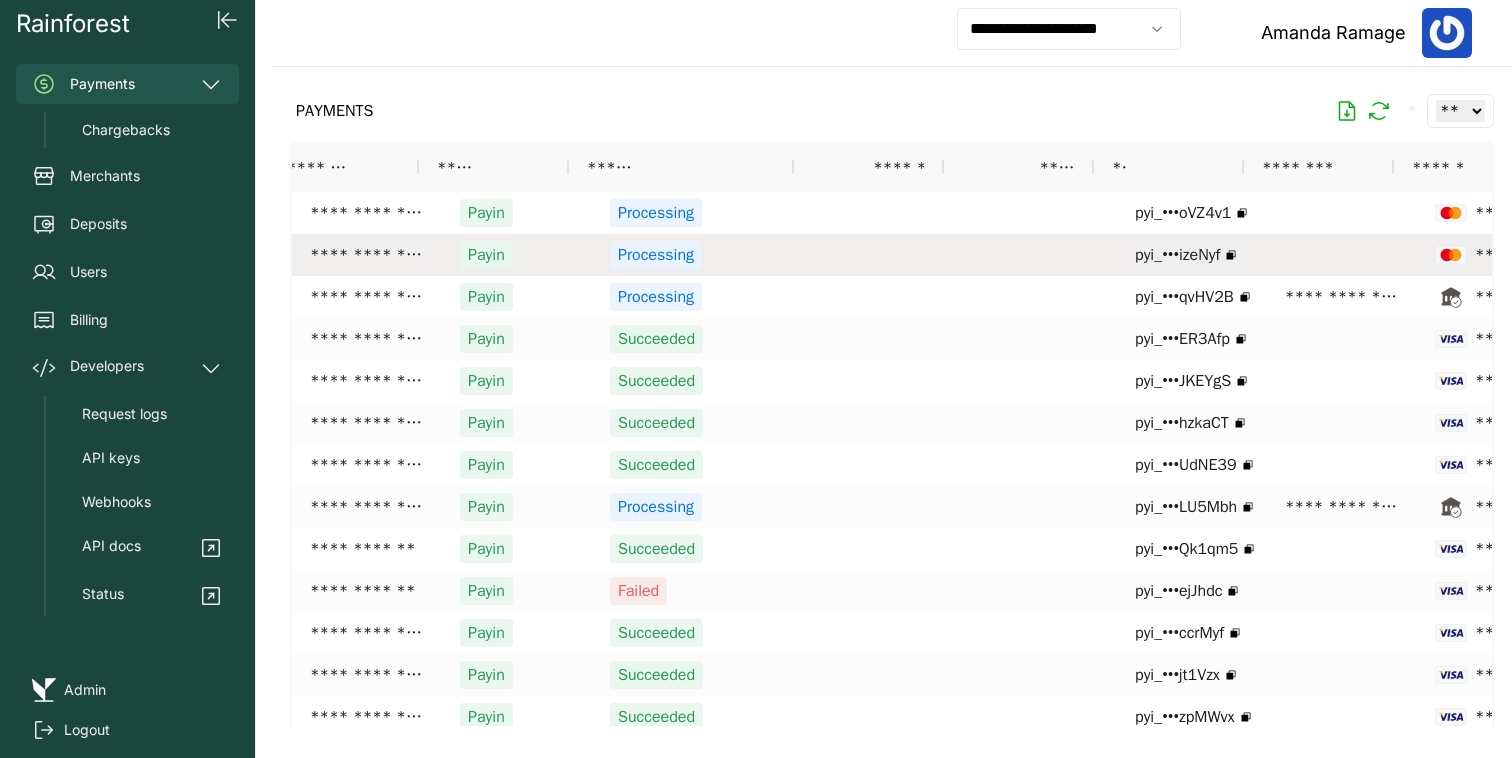 scroll, scrollTop: 0, scrollLeft: 300, axis: horizontal 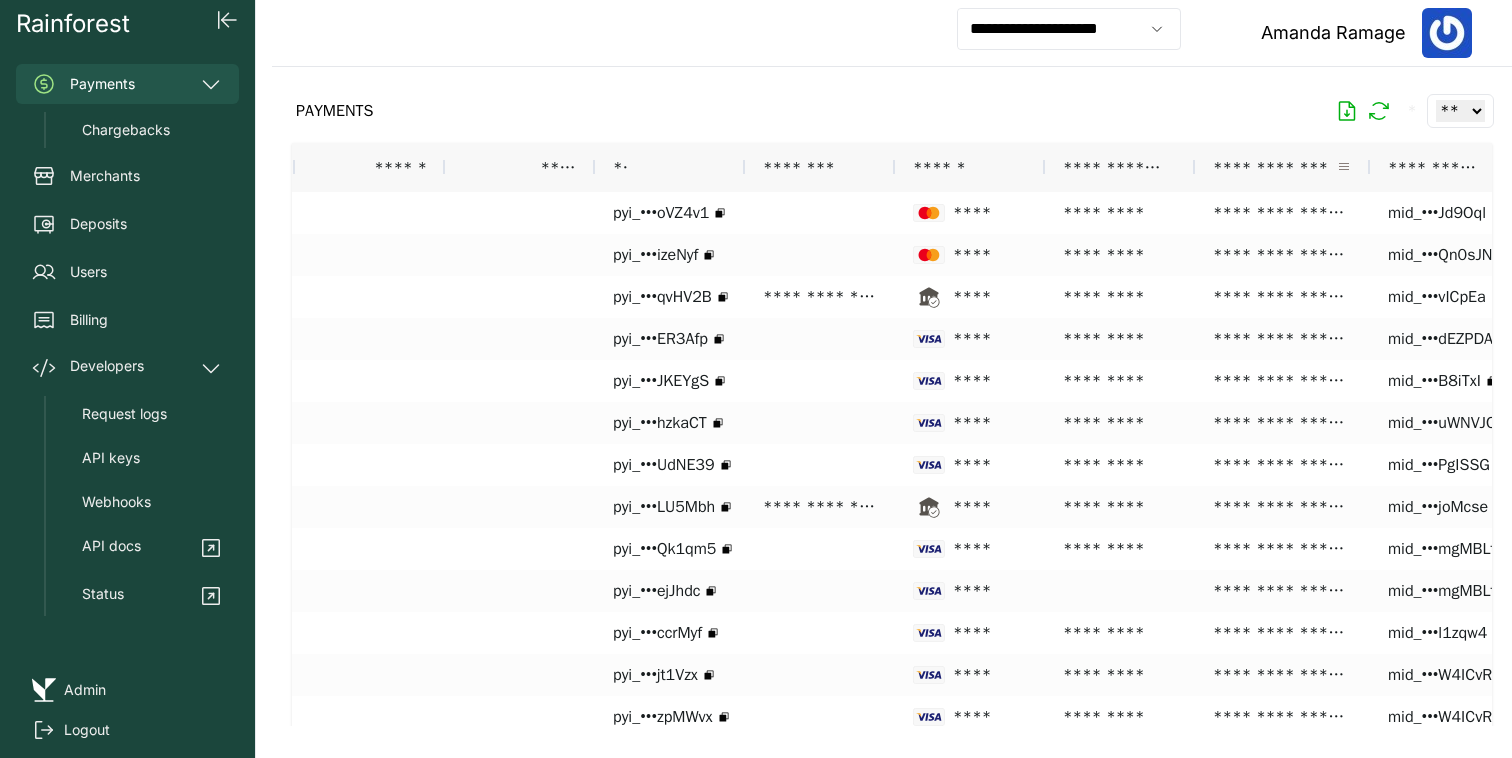 click at bounding box center (1344, 167) 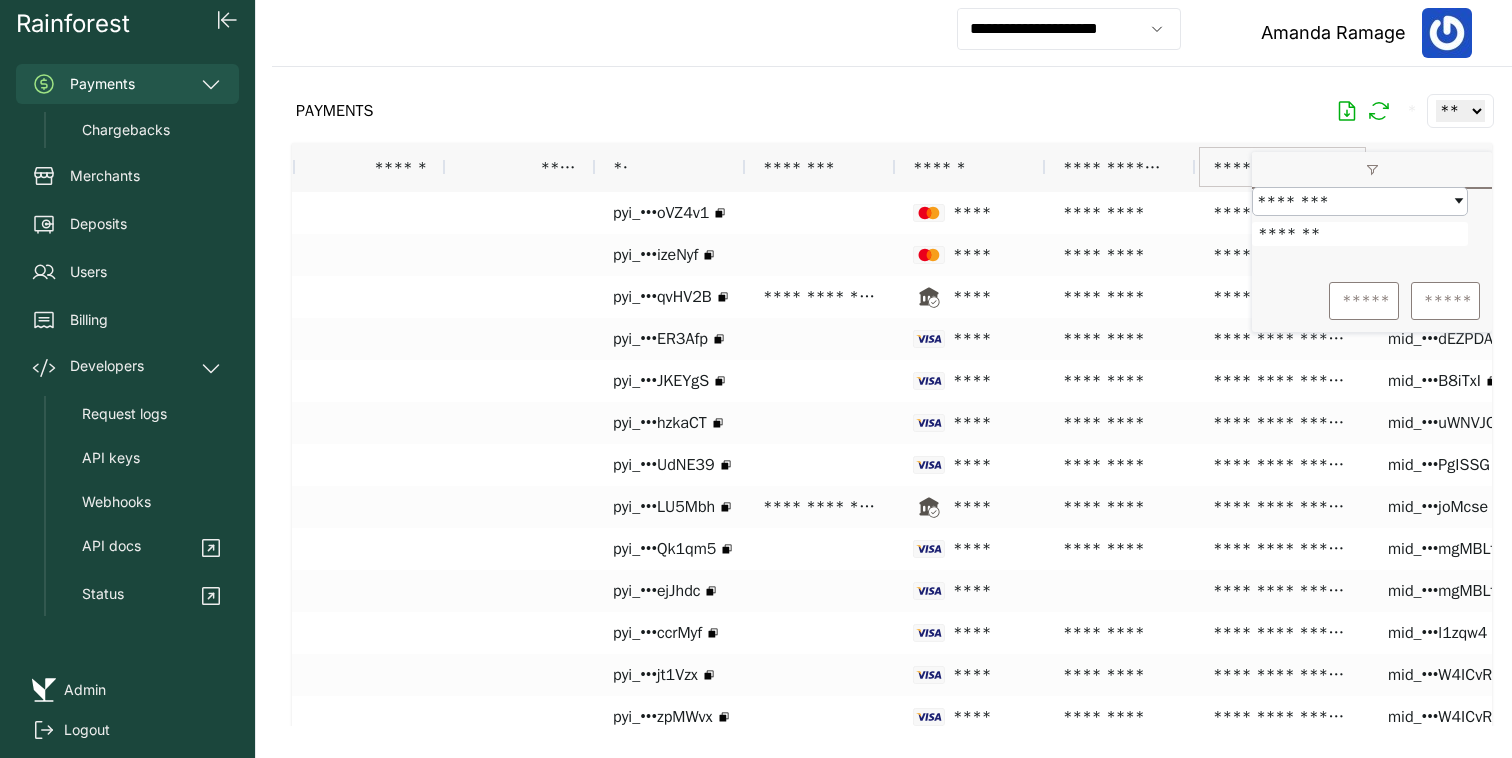 type on "*******" 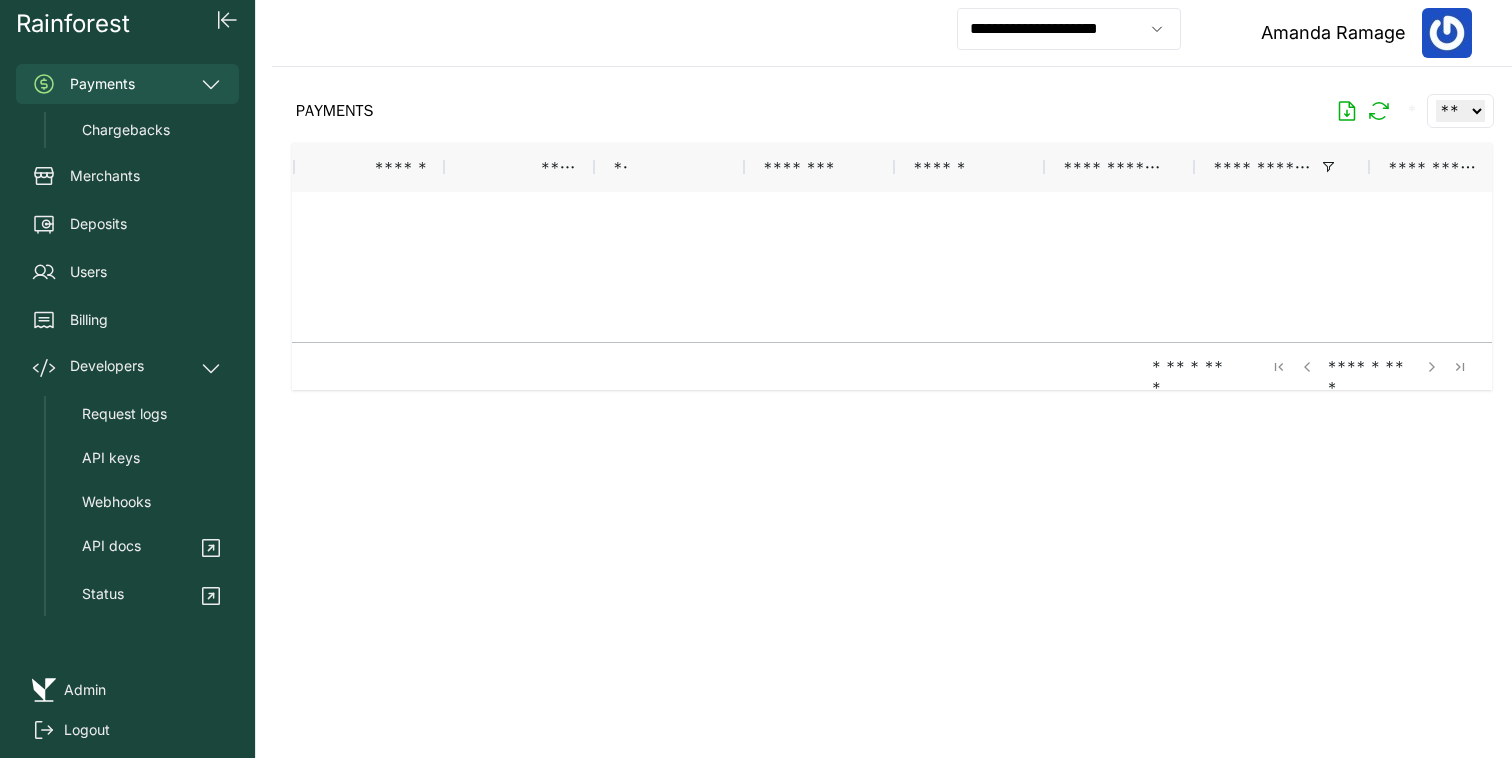 click on "PAYMENTS * ** ** ** ***" at bounding box center (892, 111) 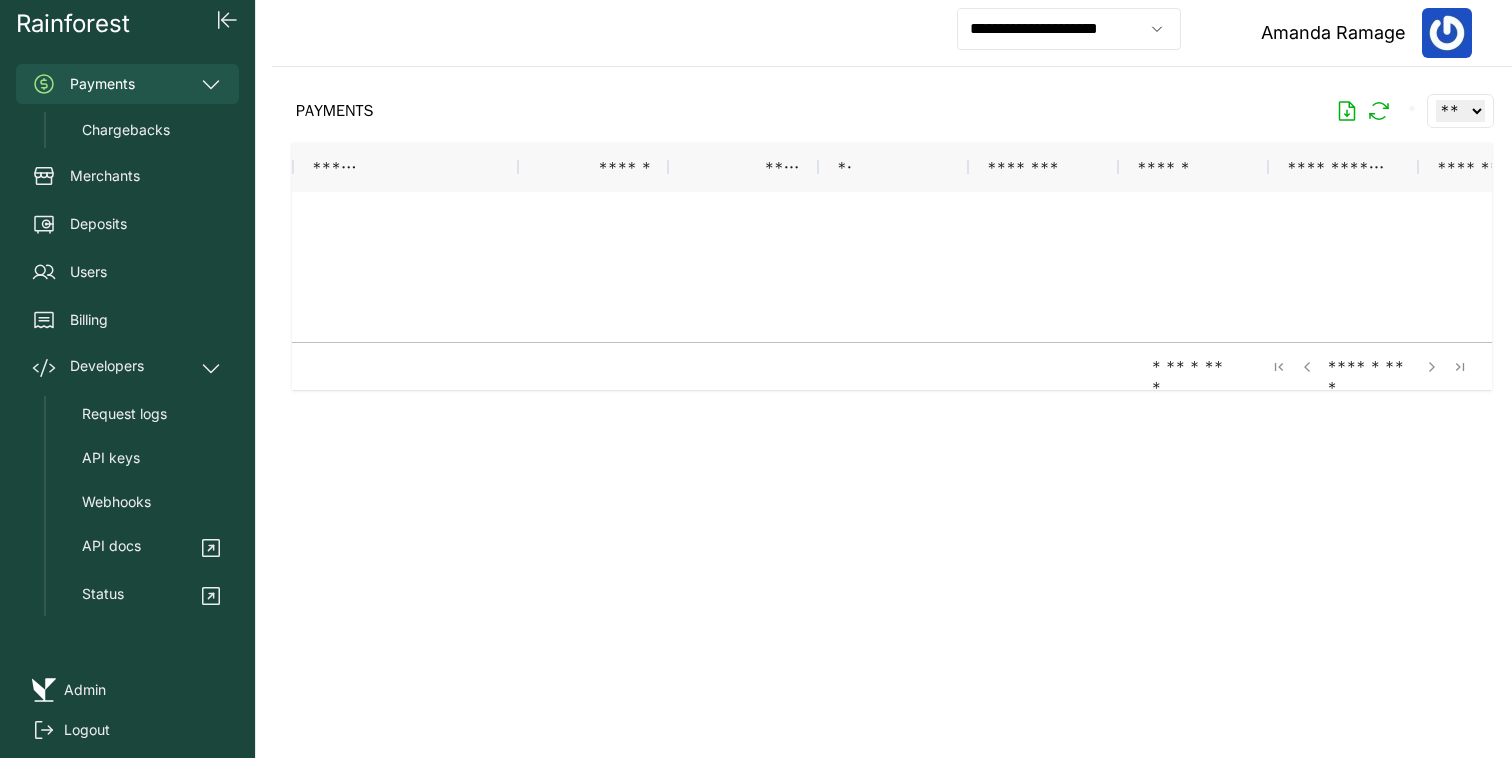 scroll, scrollTop: 0, scrollLeft: 146, axis: horizontal 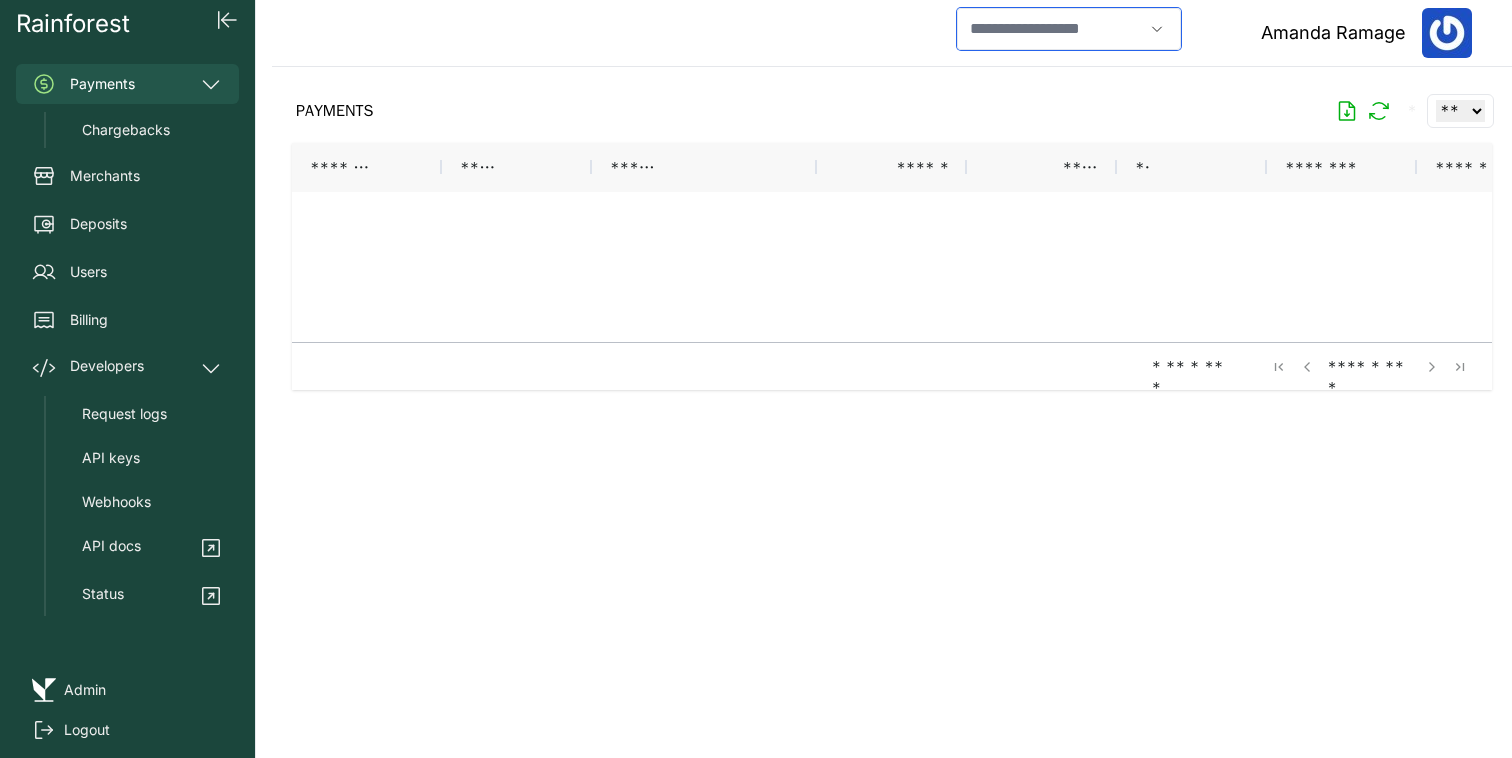 click at bounding box center [1050, 29] 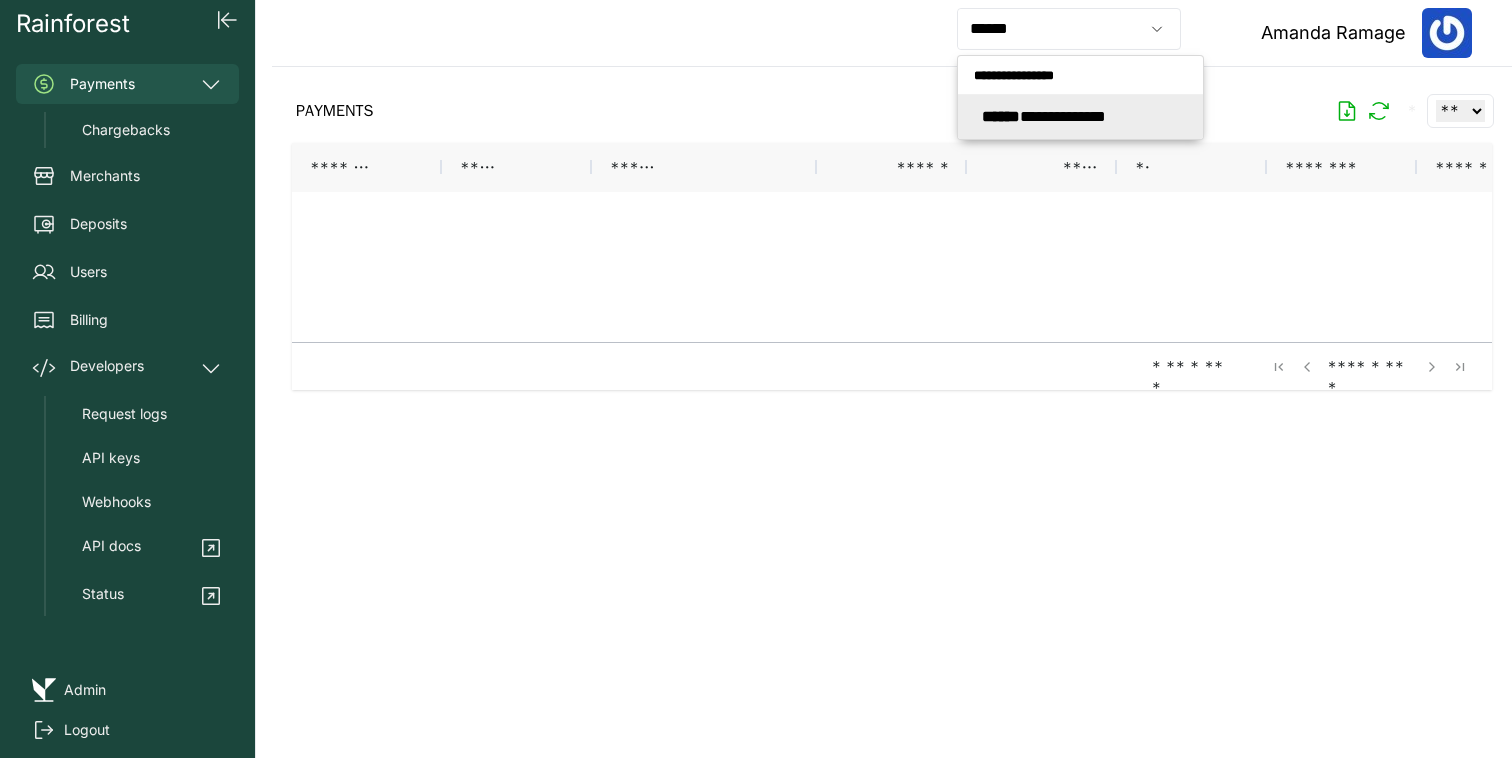 type on "**********" 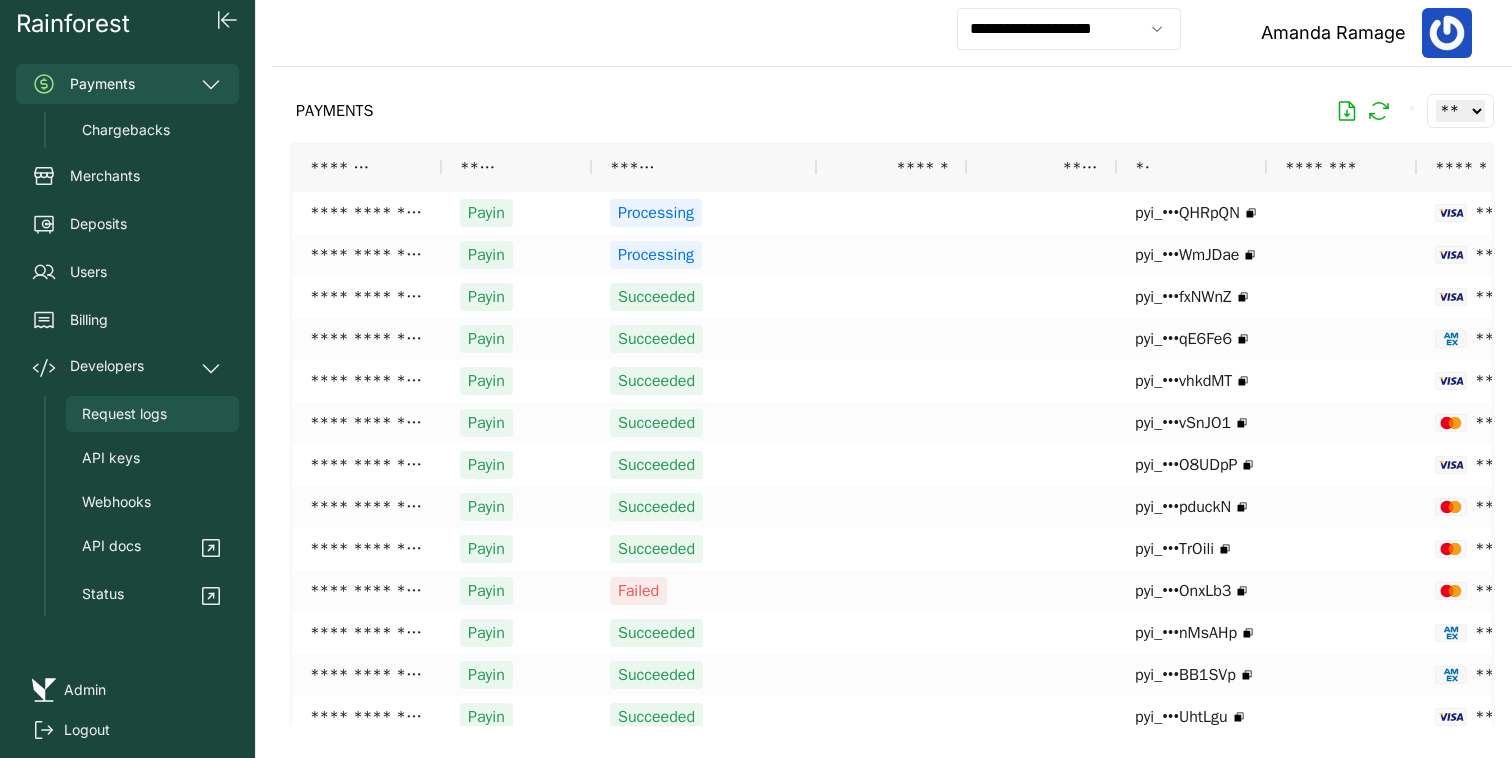 click on "Request logs" at bounding box center (124, 414) 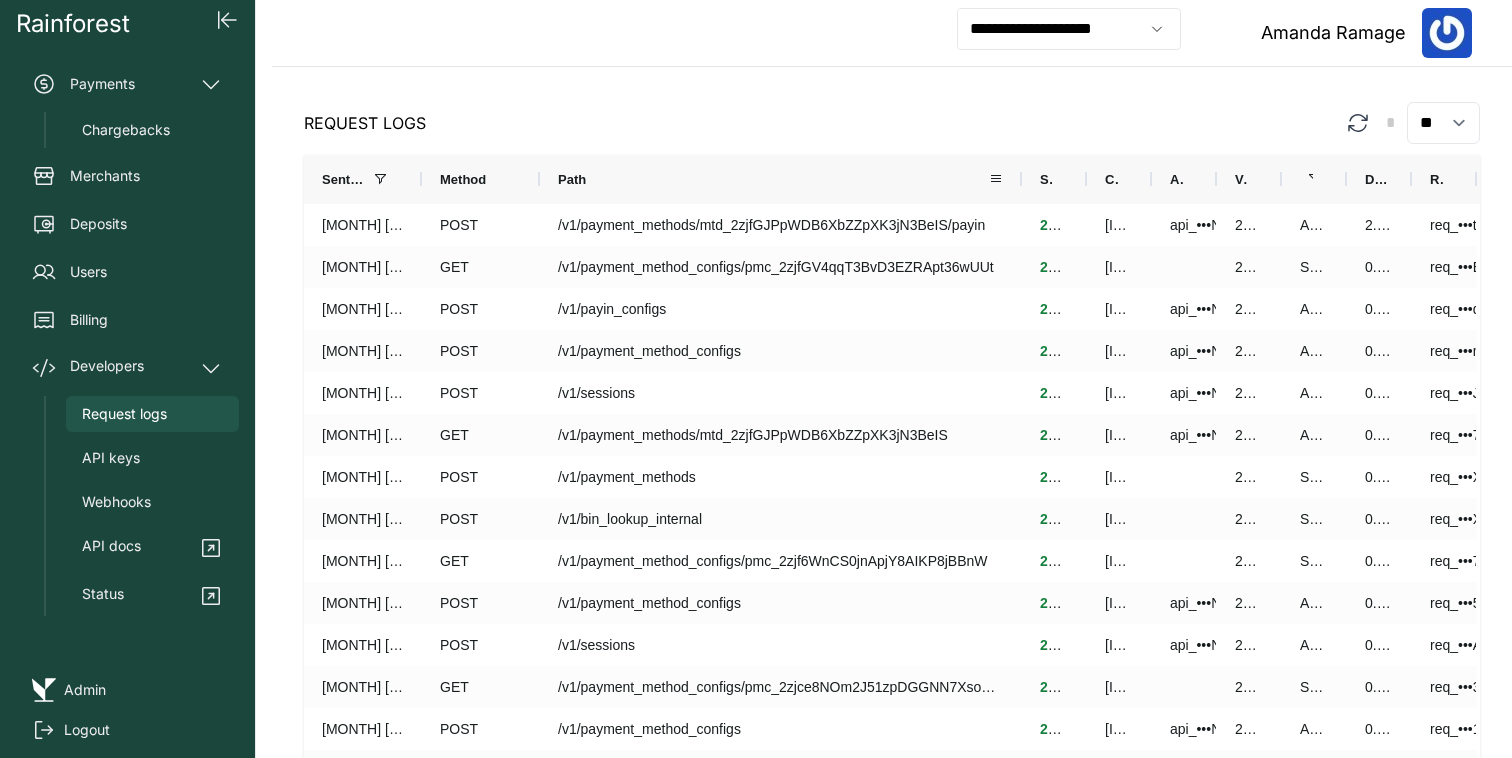 drag, startPoint x: 653, startPoint y: 177, endPoint x: 1017, endPoint y: 199, distance: 364.6642 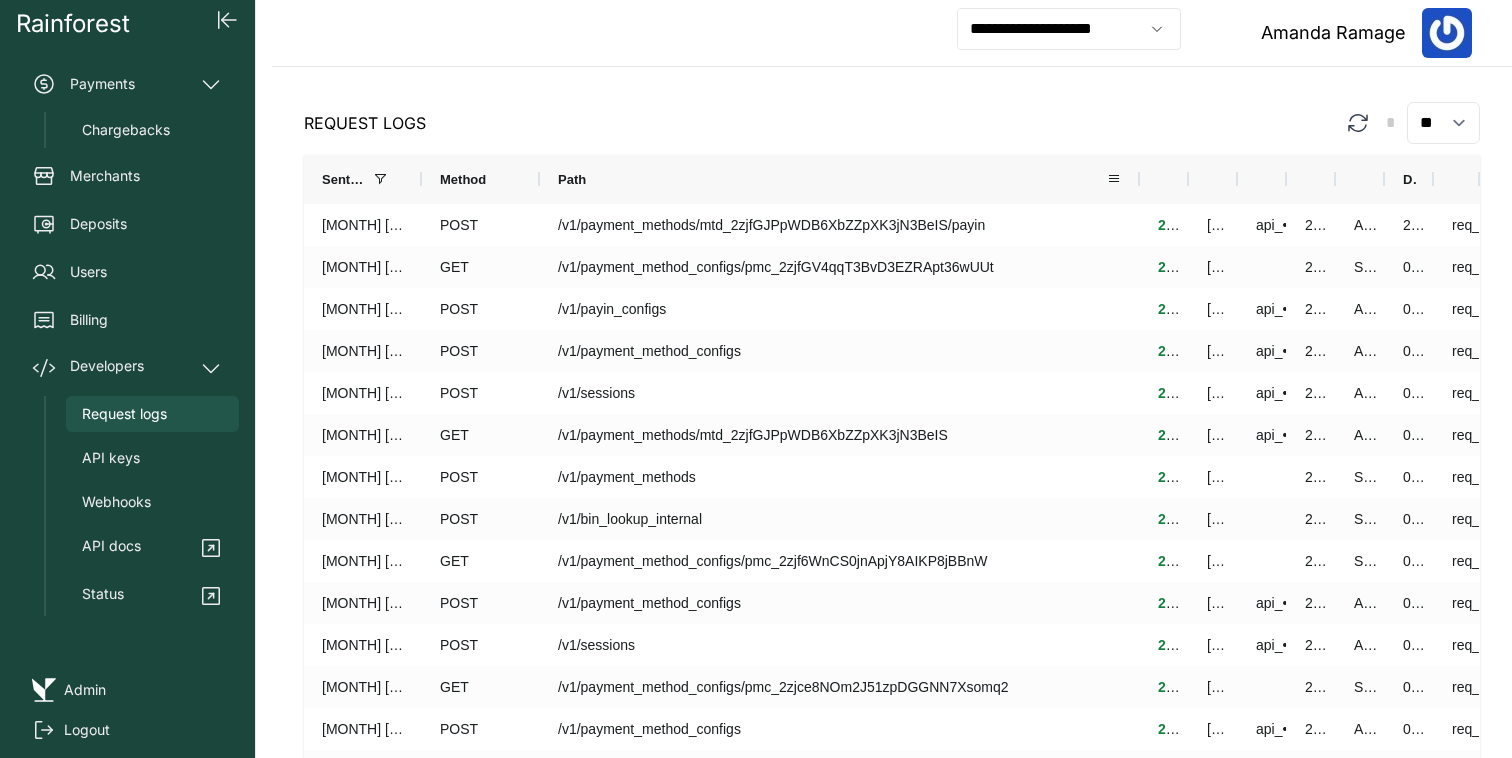 drag, startPoint x: 1018, startPoint y: 184, endPoint x: 1136, endPoint y: 180, distance: 118.06778 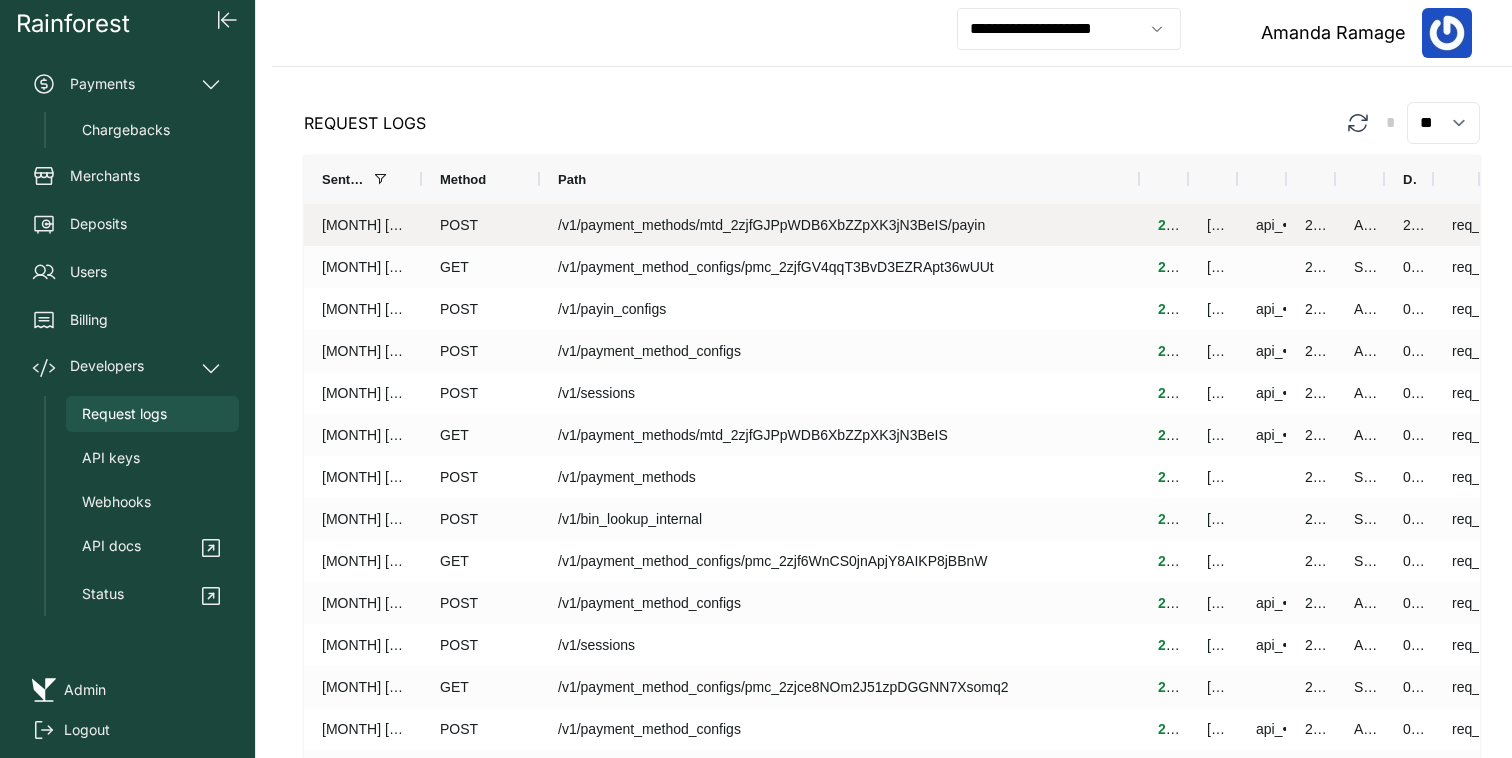 click on "/v1/payment_methods/mtd_2zjfGJPpWDB6XbZZpXK3jN3BeIS/payin" at bounding box center (840, 225) 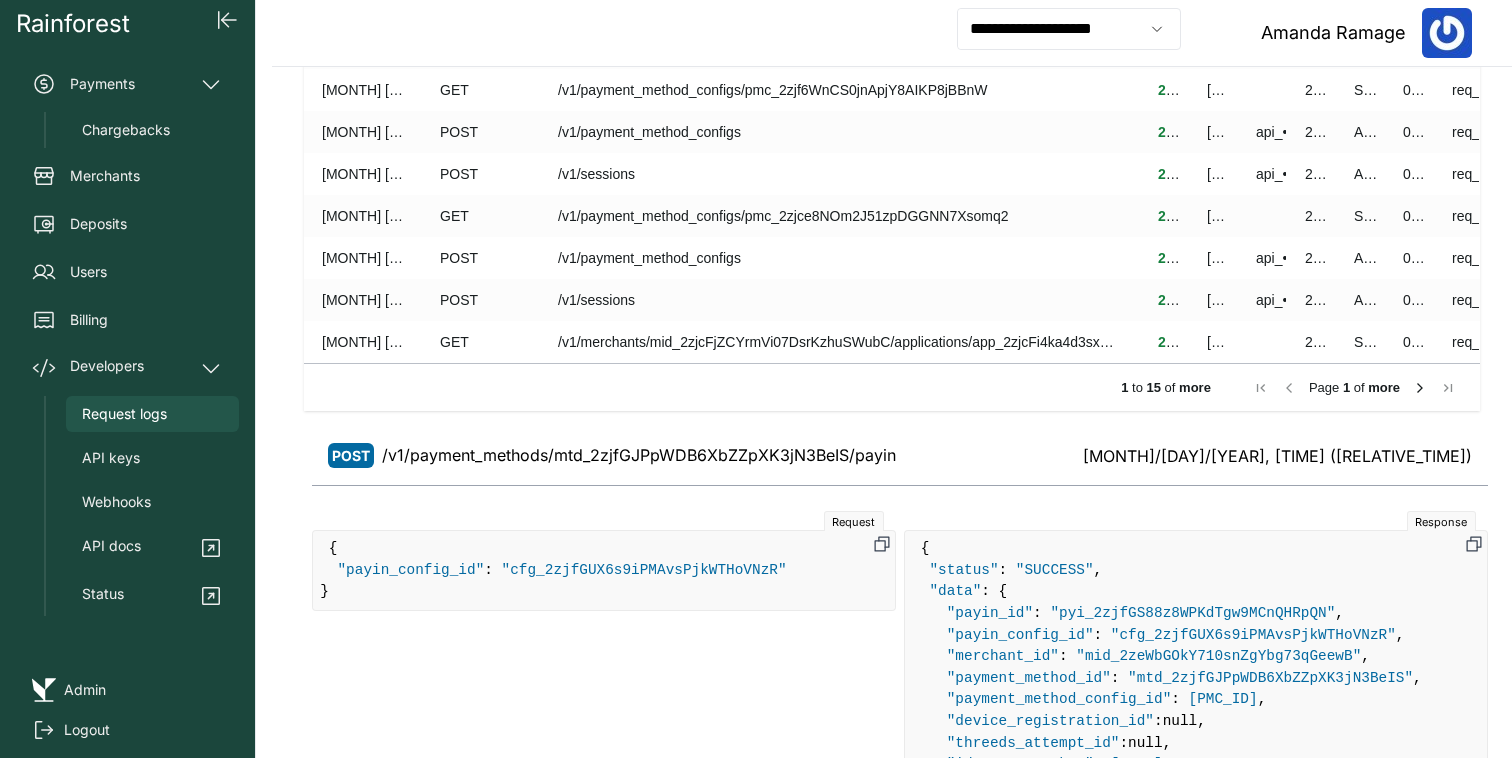 scroll, scrollTop: 641, scrollLeft: 0, axis: vertical 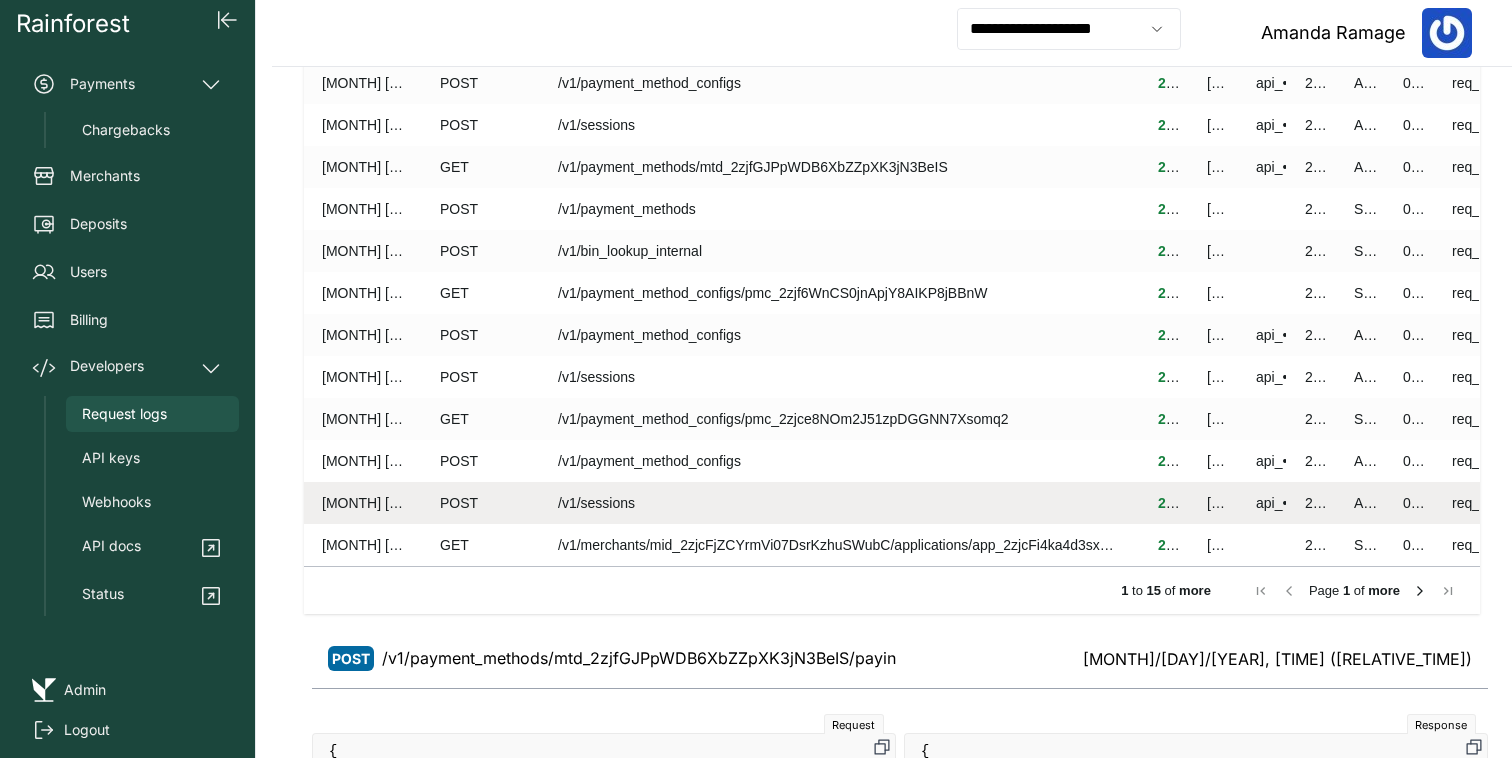 click on "/v1/sessions" at bounding box center [840, 503] 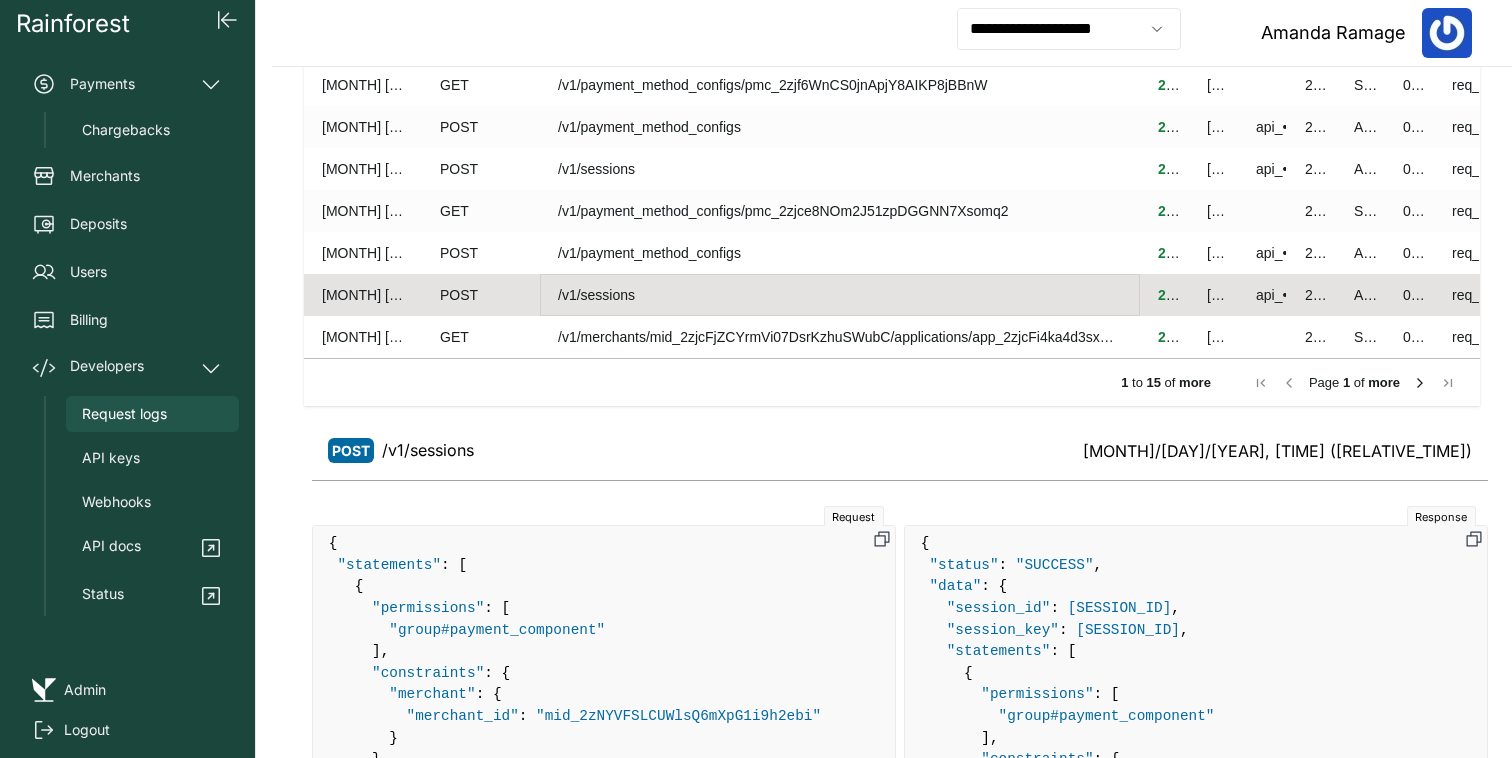 scroll, scrollTop: 641, scrollLeft: 0, axis: vertical 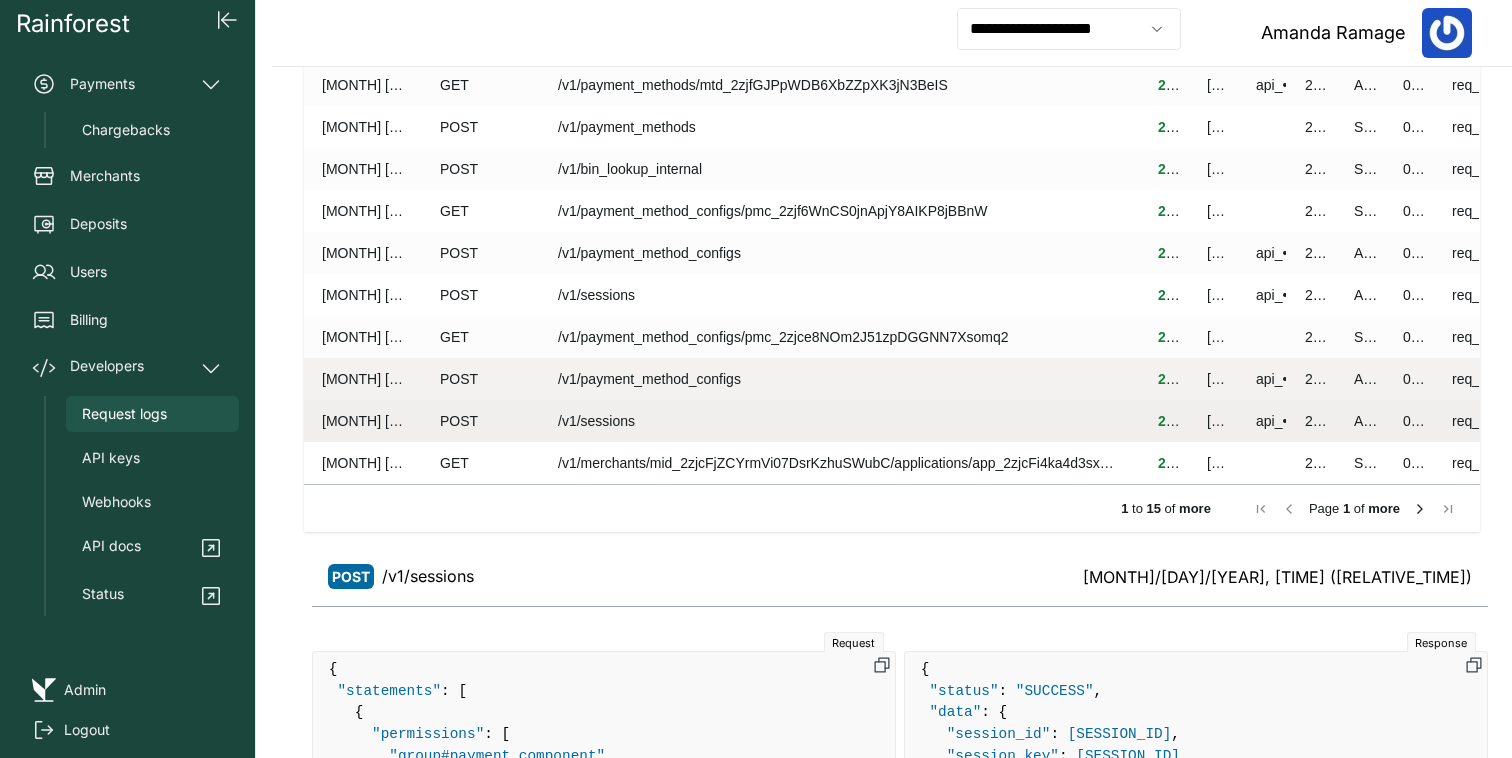 click on "/v1/payment_method_configs" at bounding box center [840, 379] 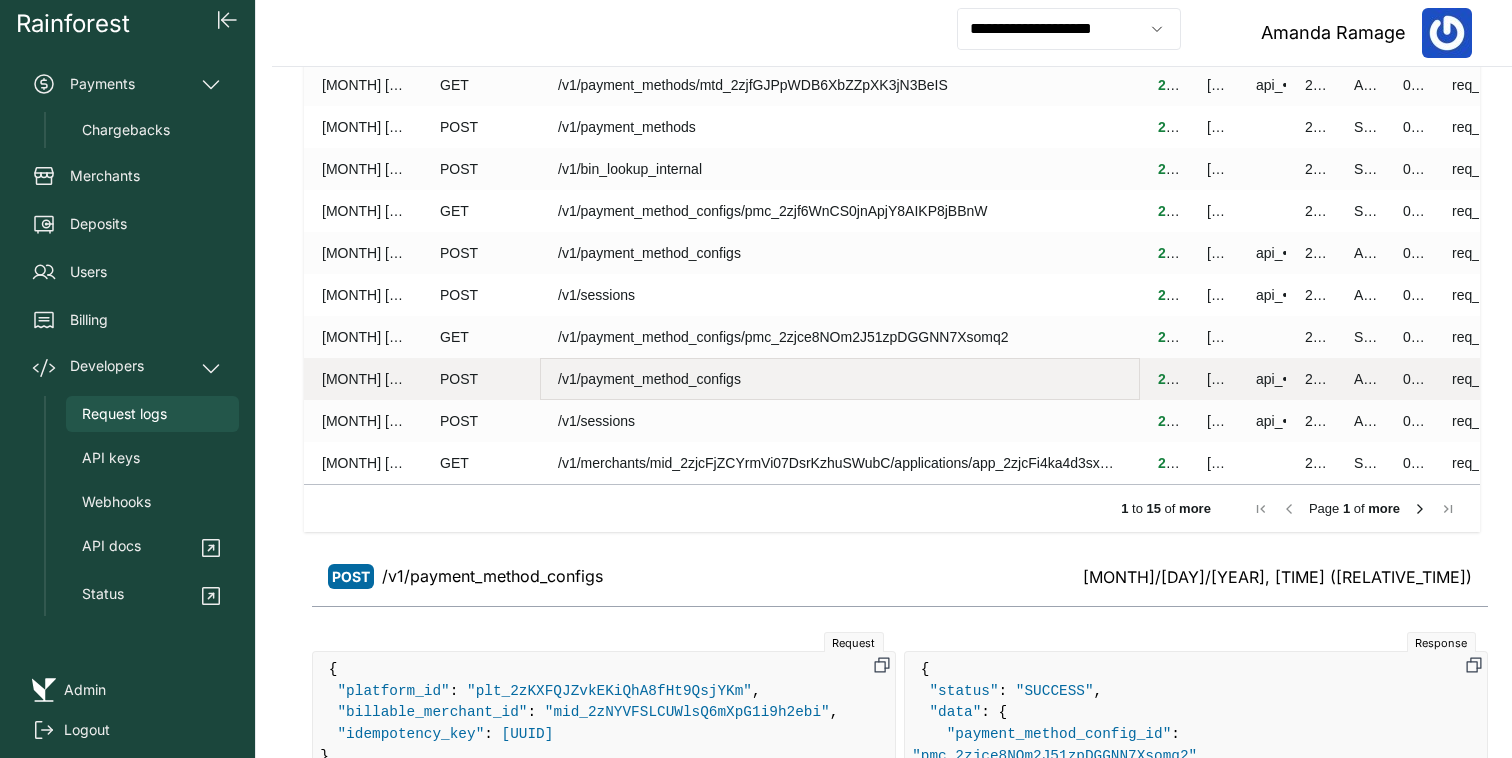 scroll, scrollTop: 85, scrollLeft: 0, axis: vertical 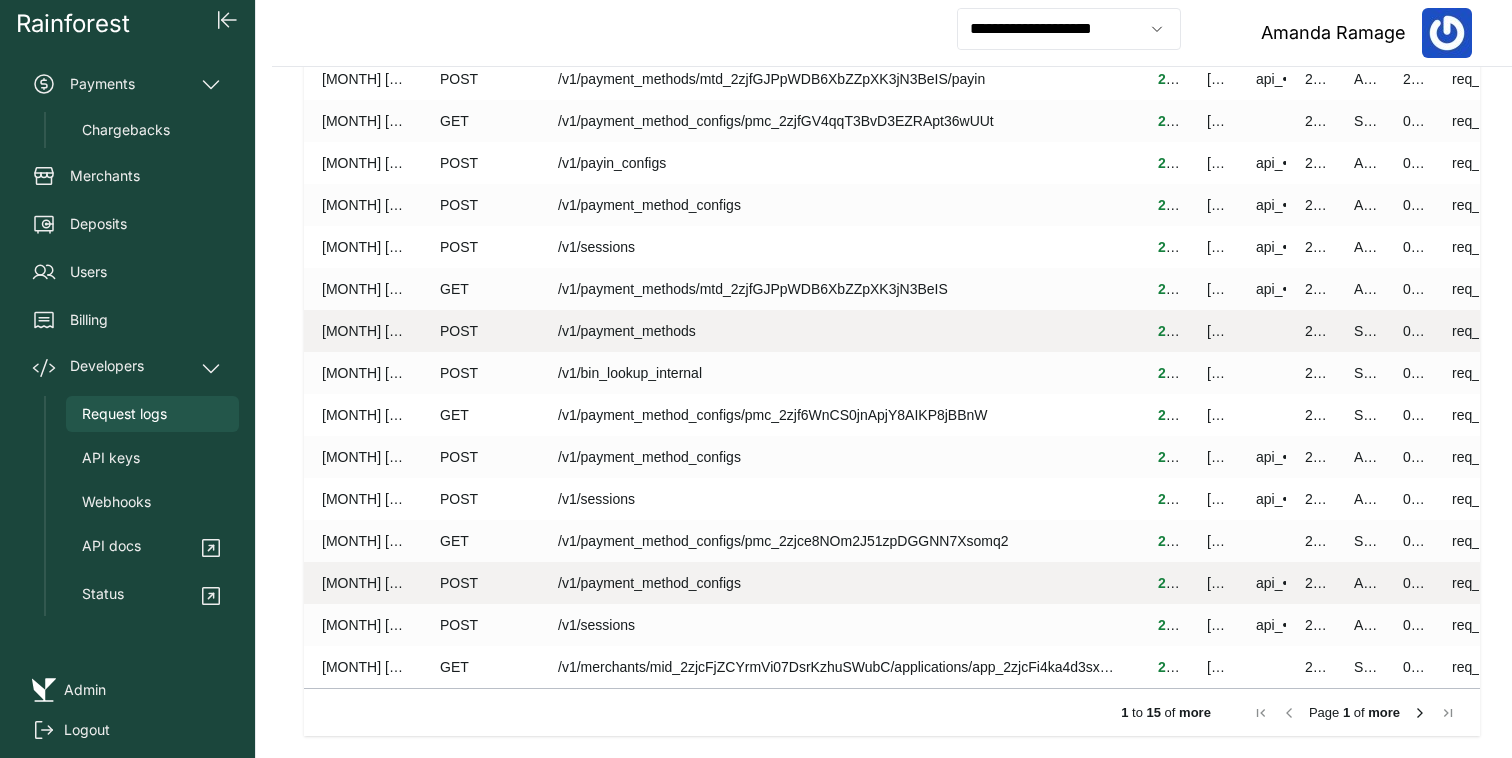 click on "/v1/payment_methods" at bounding box center (840, 331) 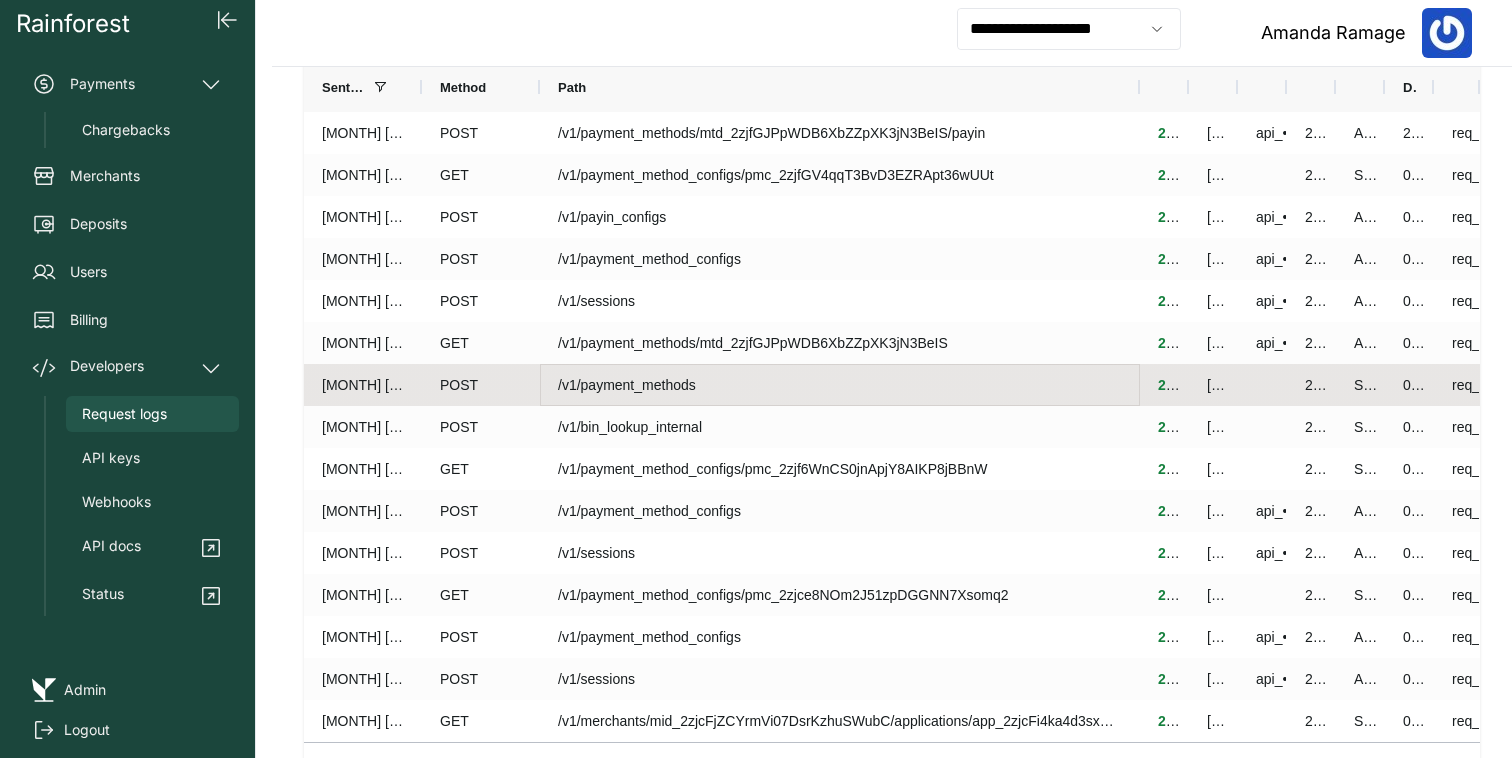 scroll, scrollTop: 72, scrollLeft: 0, axis: vertical 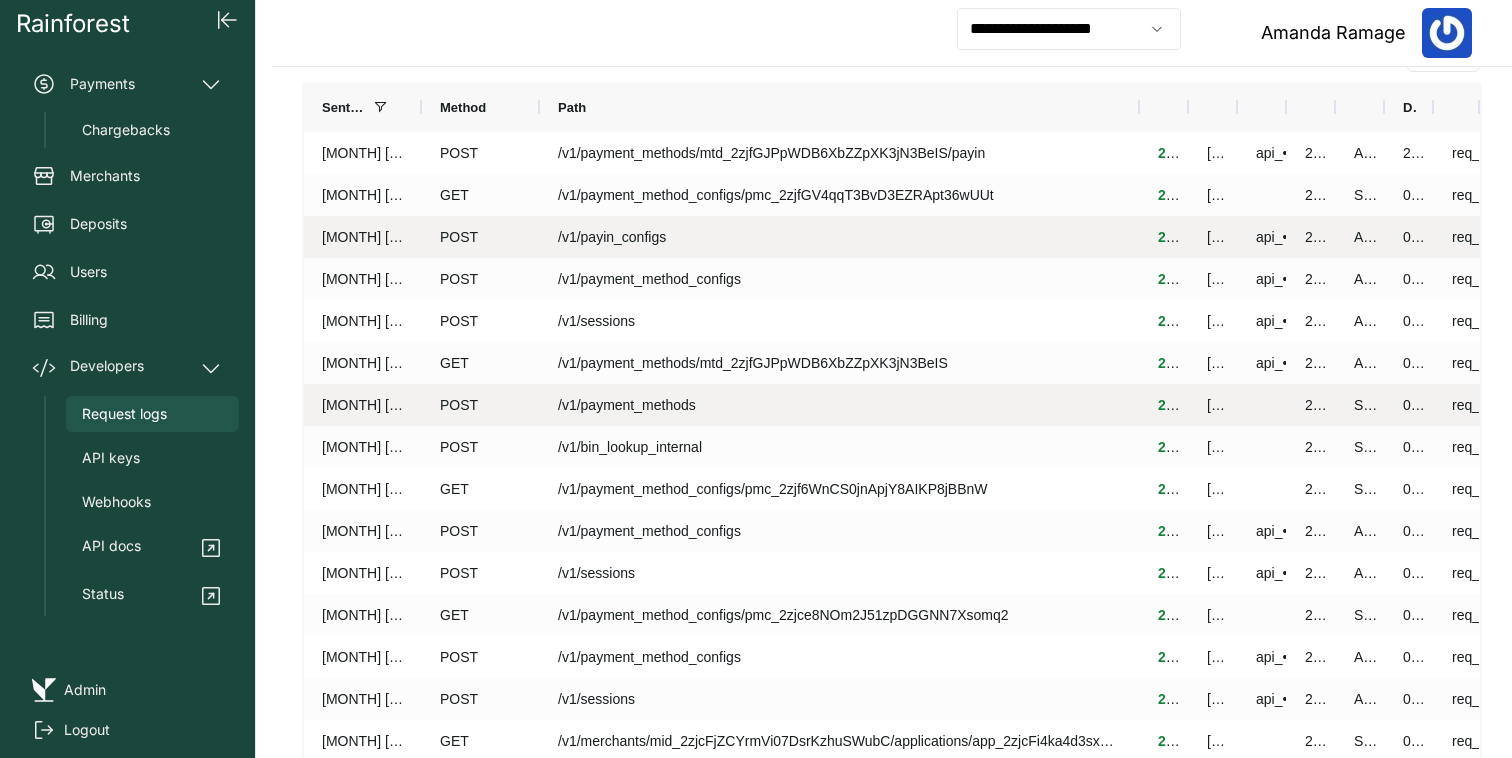 click on "/v1/payin_configs" at bounding box center (840, 237) 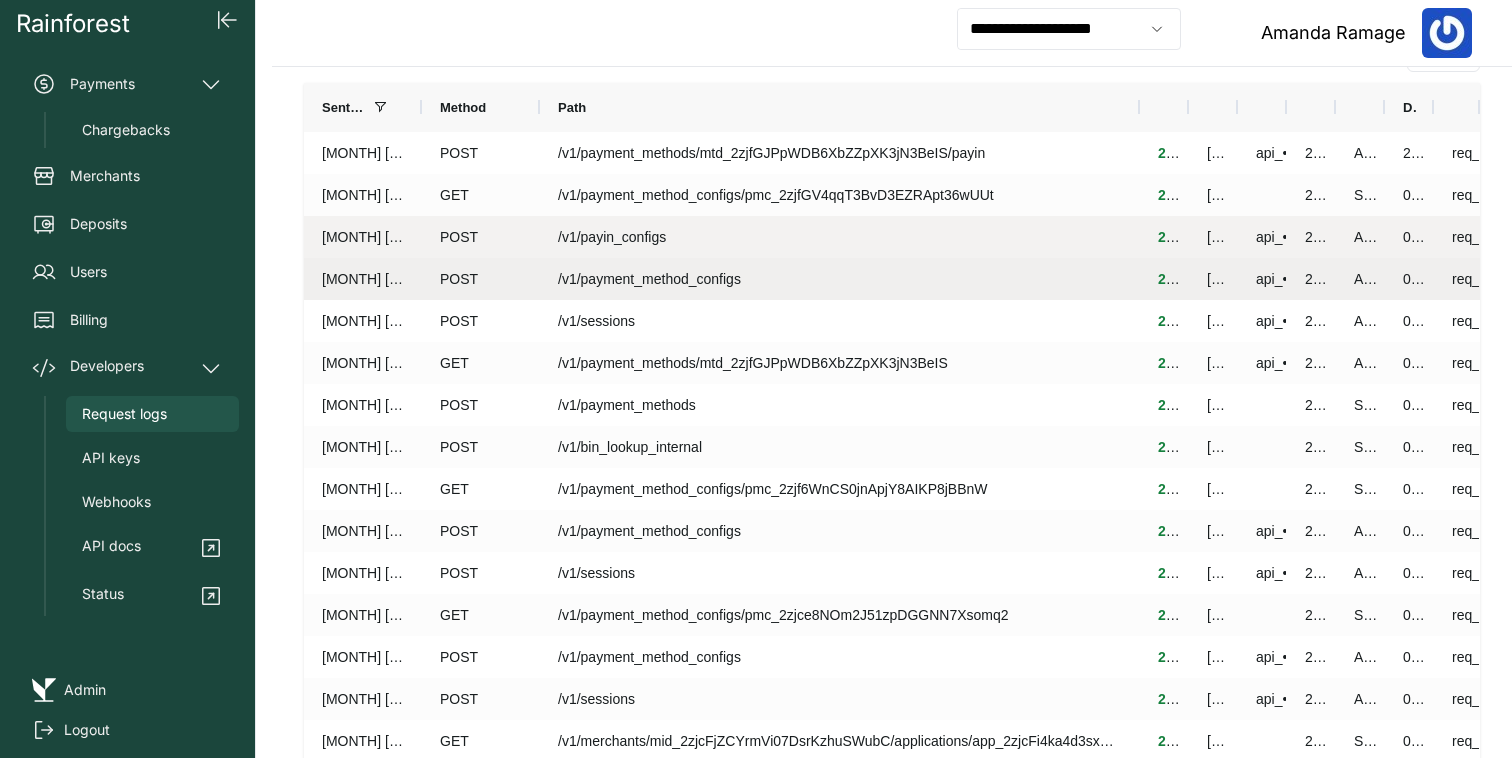 click on "/v1/payment_method_configs" at bounding box center (840, 279) 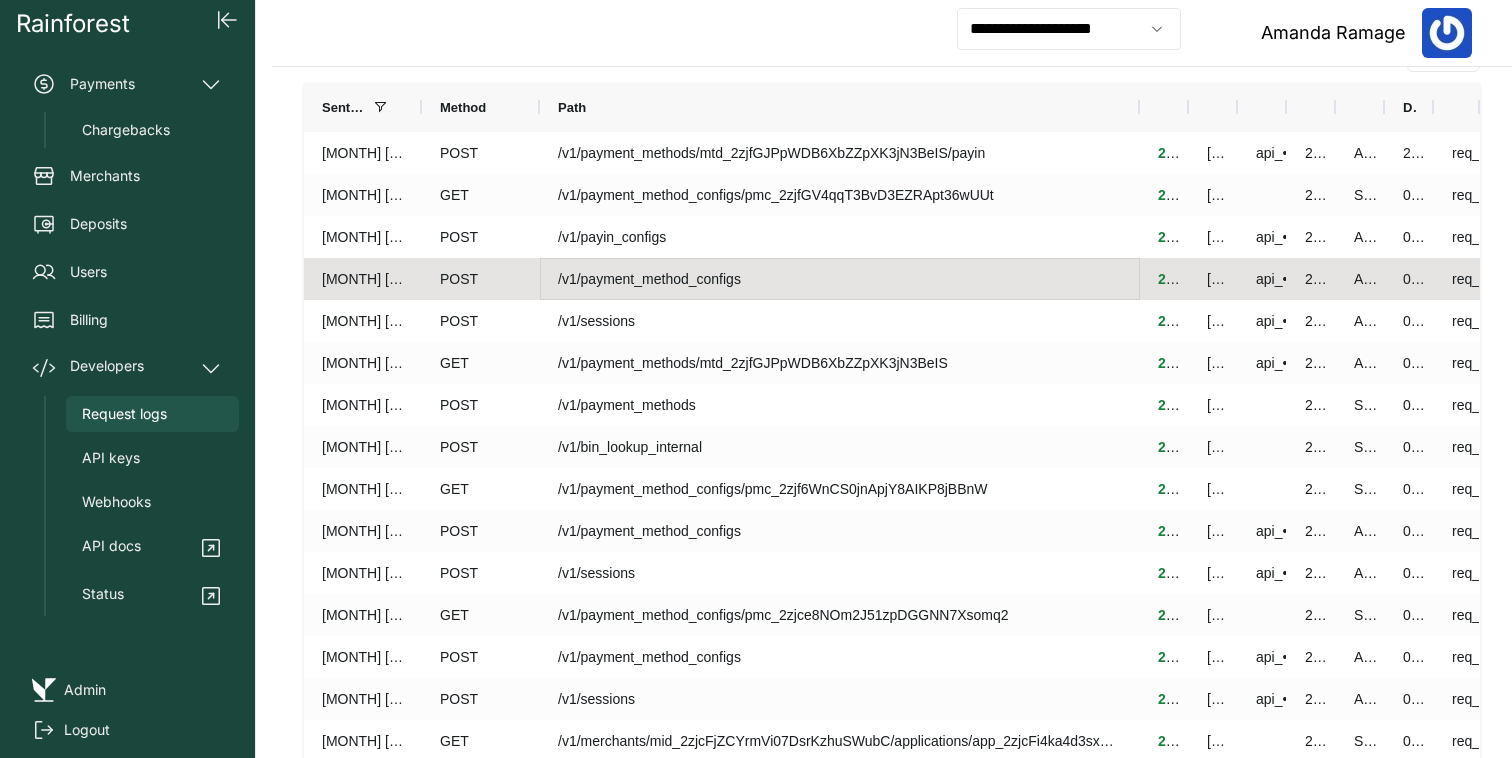 scroll, scrollTop: 641, scrollLeft: 0, axis: vertical 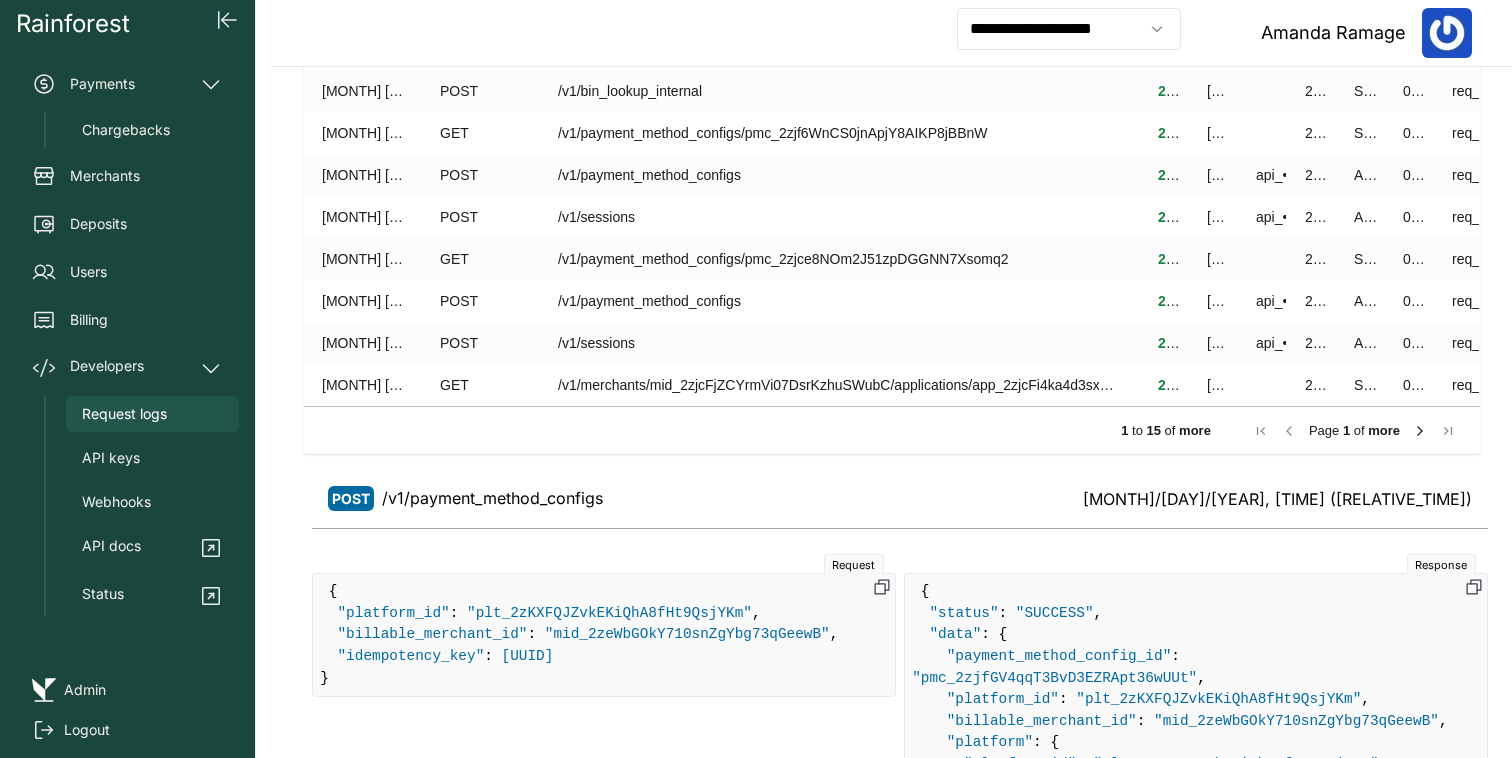 click at bounding box center [1420, 431] 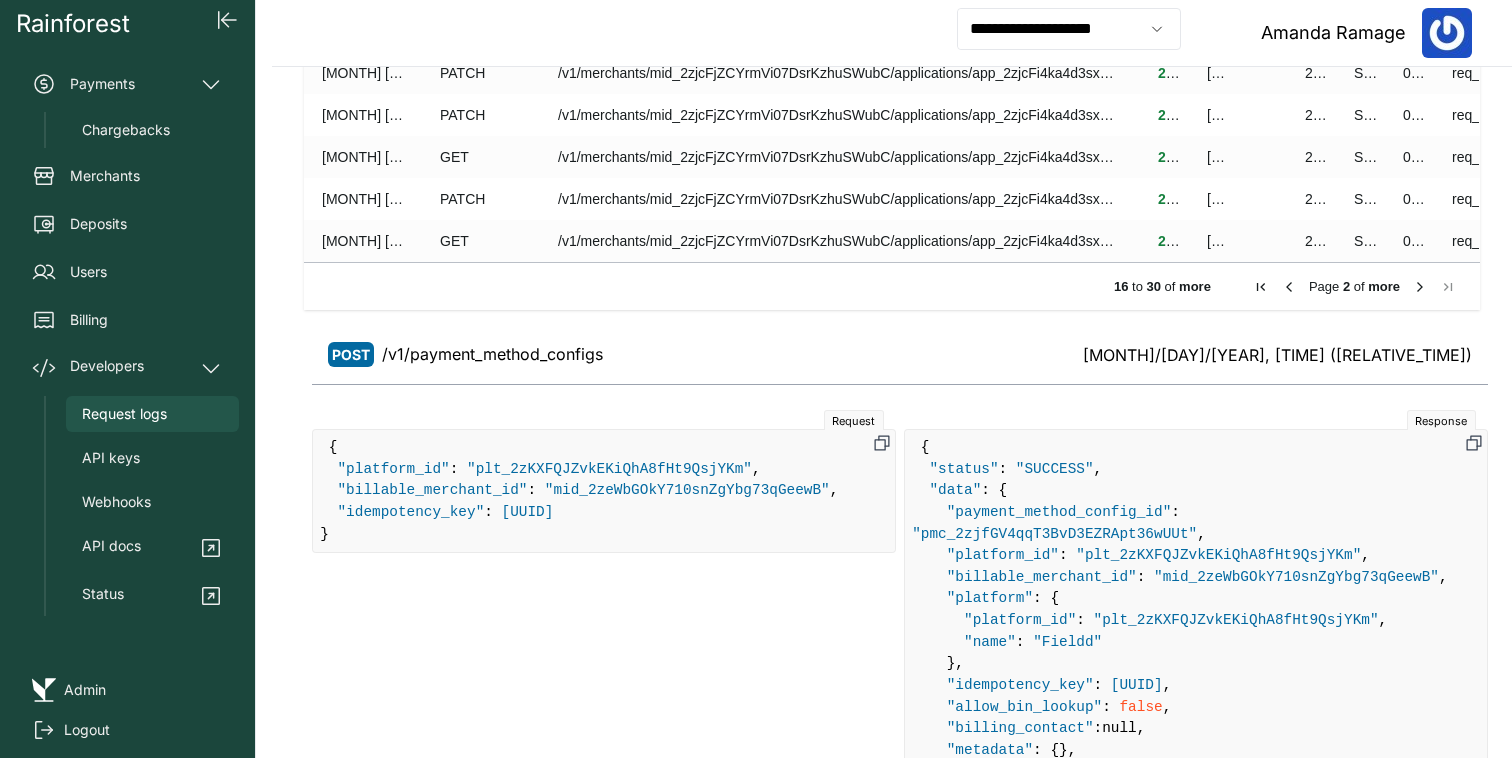scroll, scrollTop: 641, scrollLeft: 0, axis: vertical 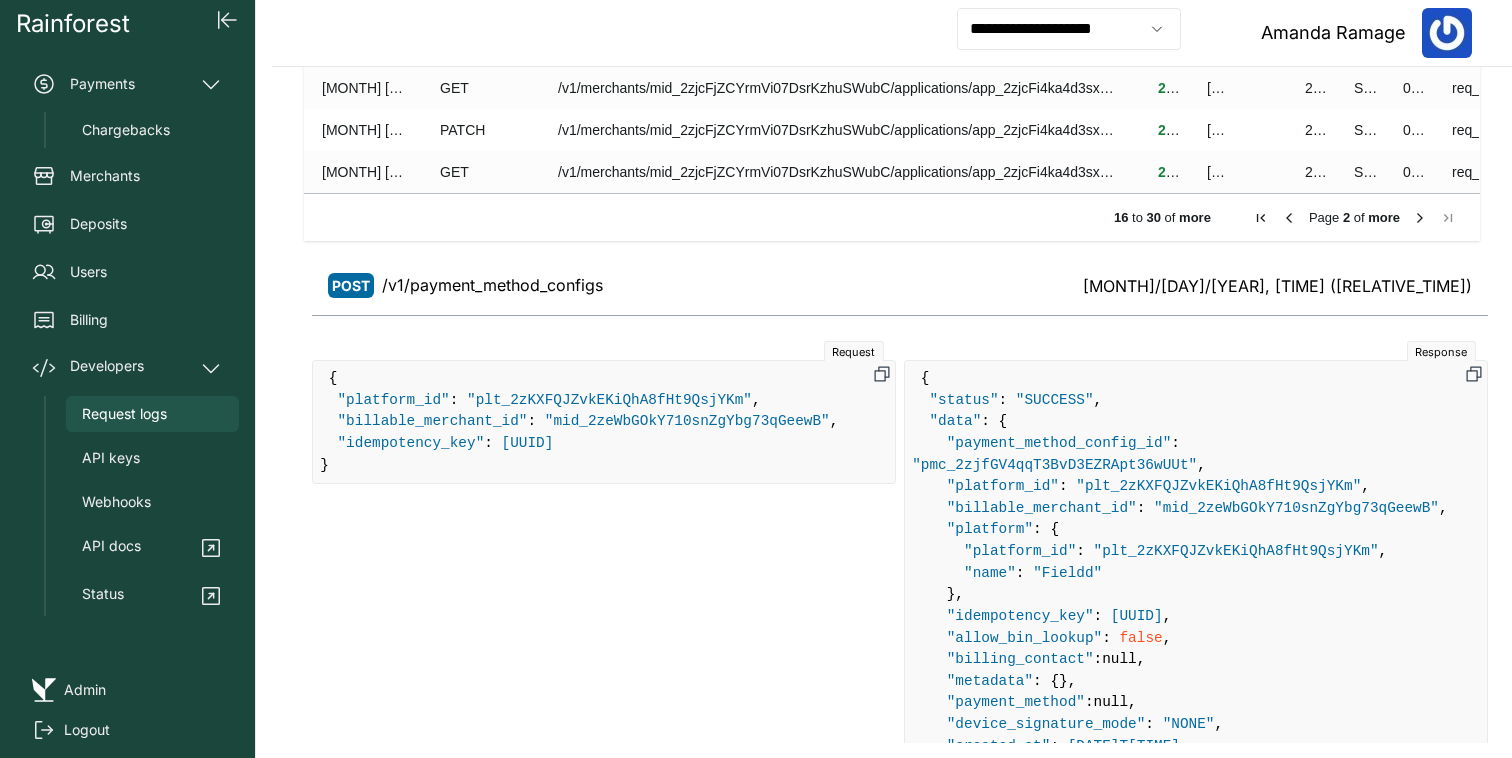 click at bounding box center (1420, 218) 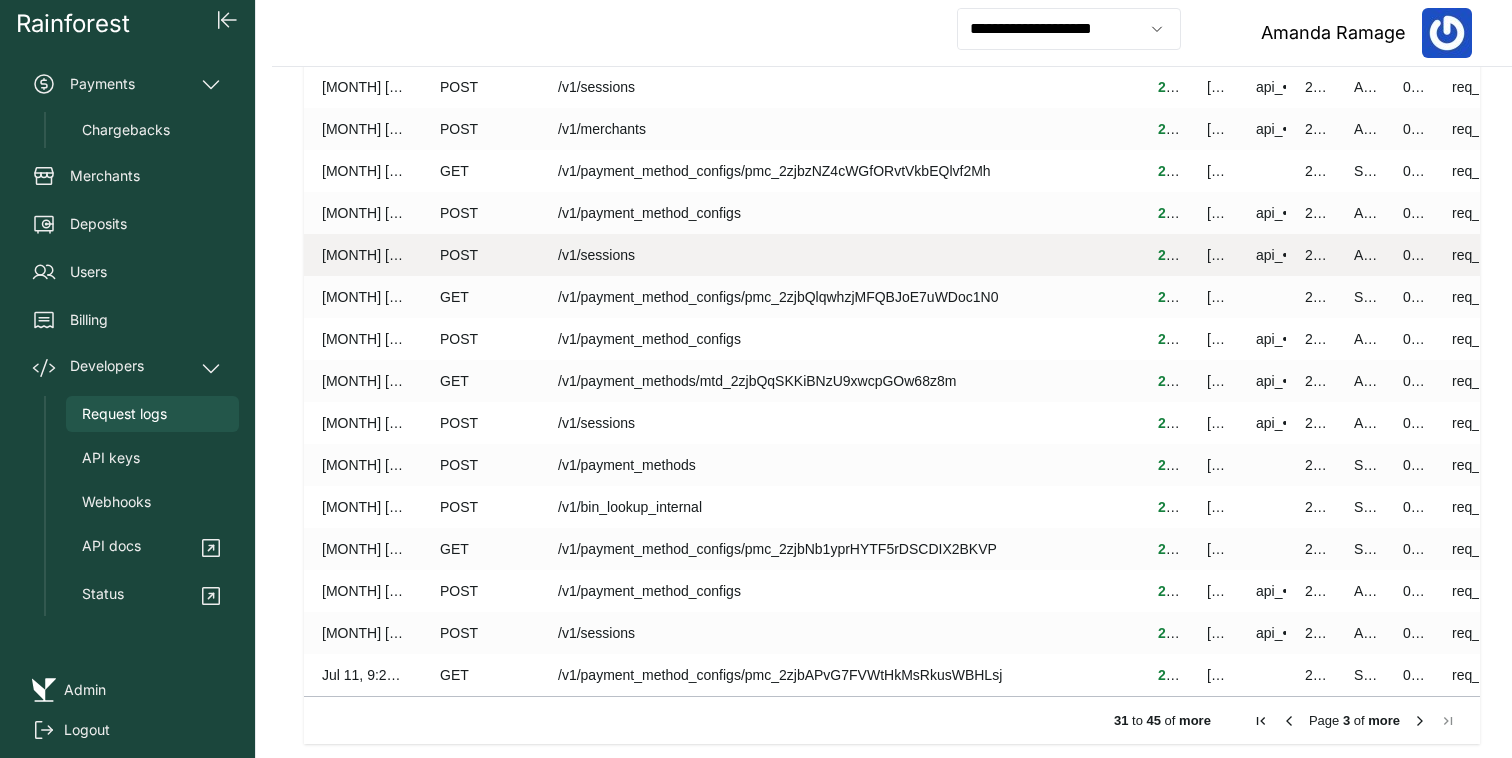 scroll, scrollTop: 151, scrollLeft: 0, axis: vertical 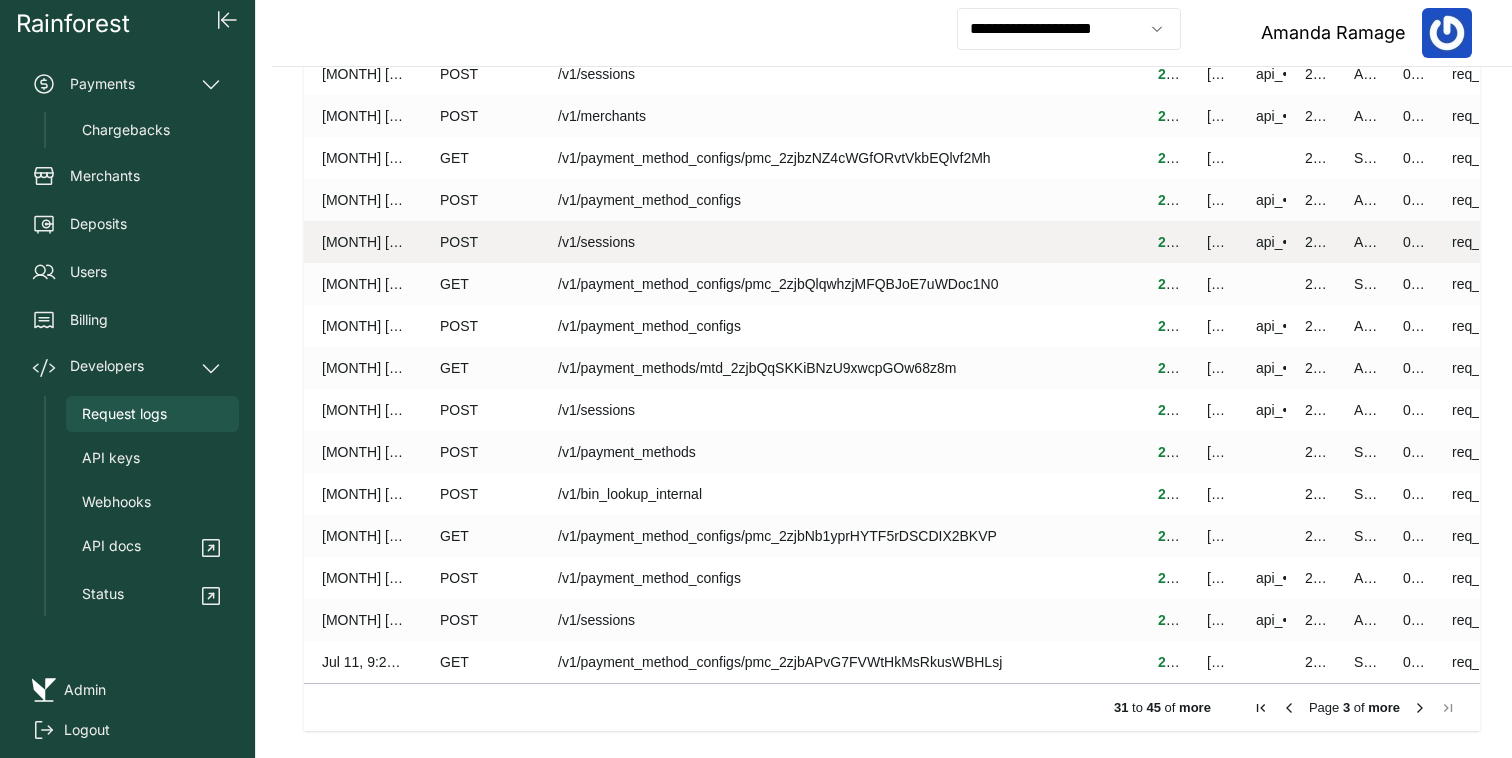 click on "2024-10-16" at bounding box center [1311, 200] 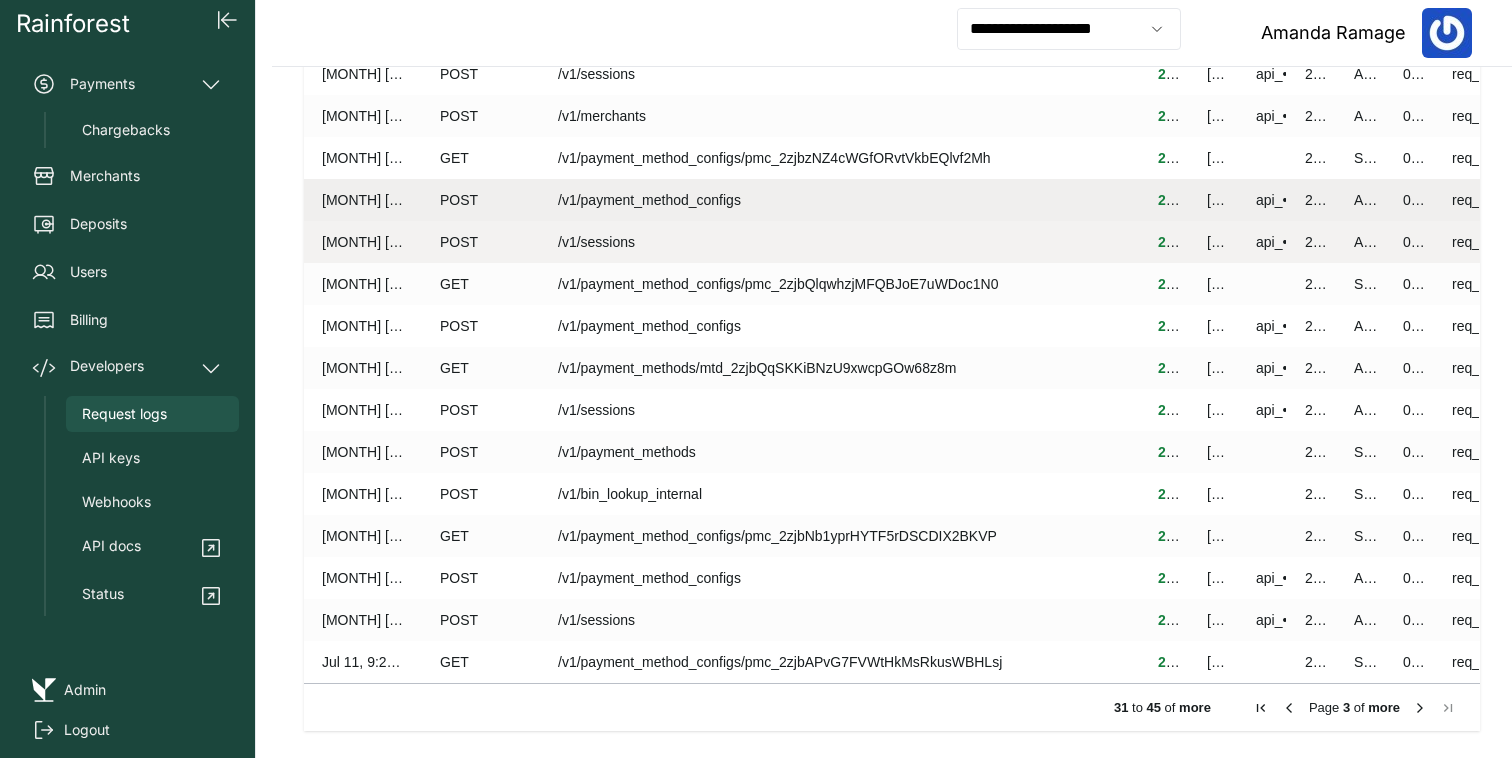 click on "api_•••NTWaLb" at bounding box center [1304, 242] 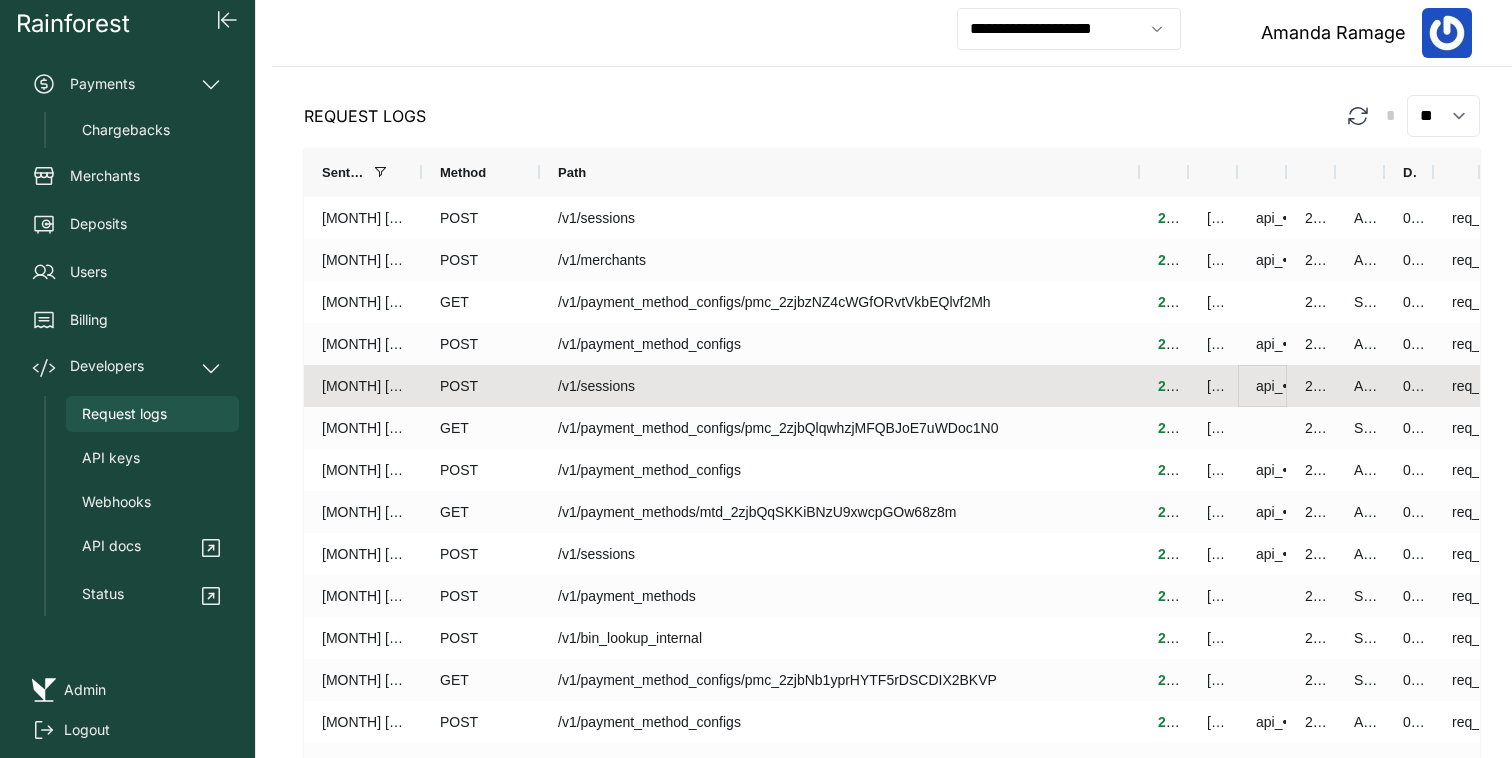 scroll, scrollTop: 0, scrollLeft: 0, axis: both 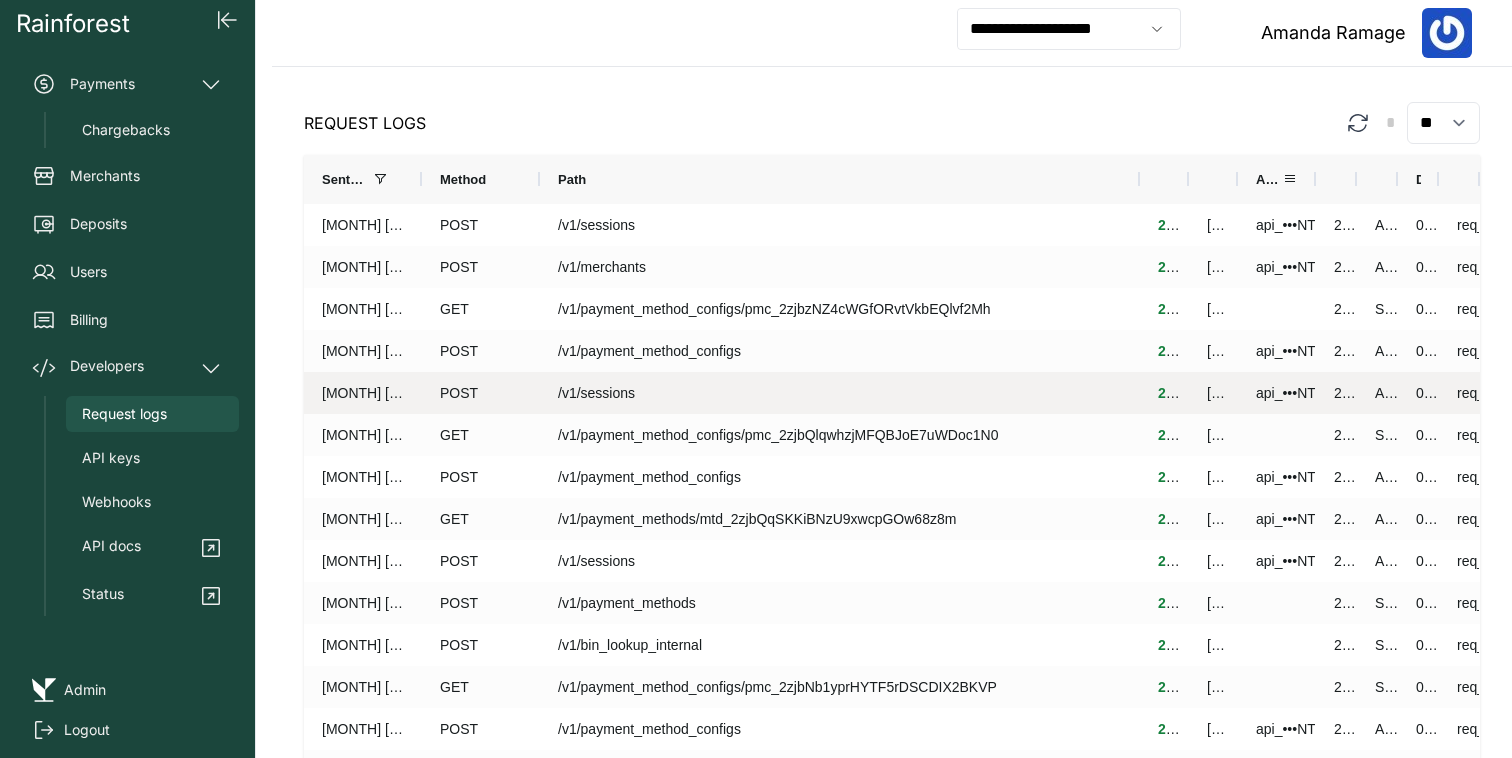 drag, startPoint x: 1285, startPoint y: 180, endPoint x: 1313, endPoint y: 186, distance: 28.635643 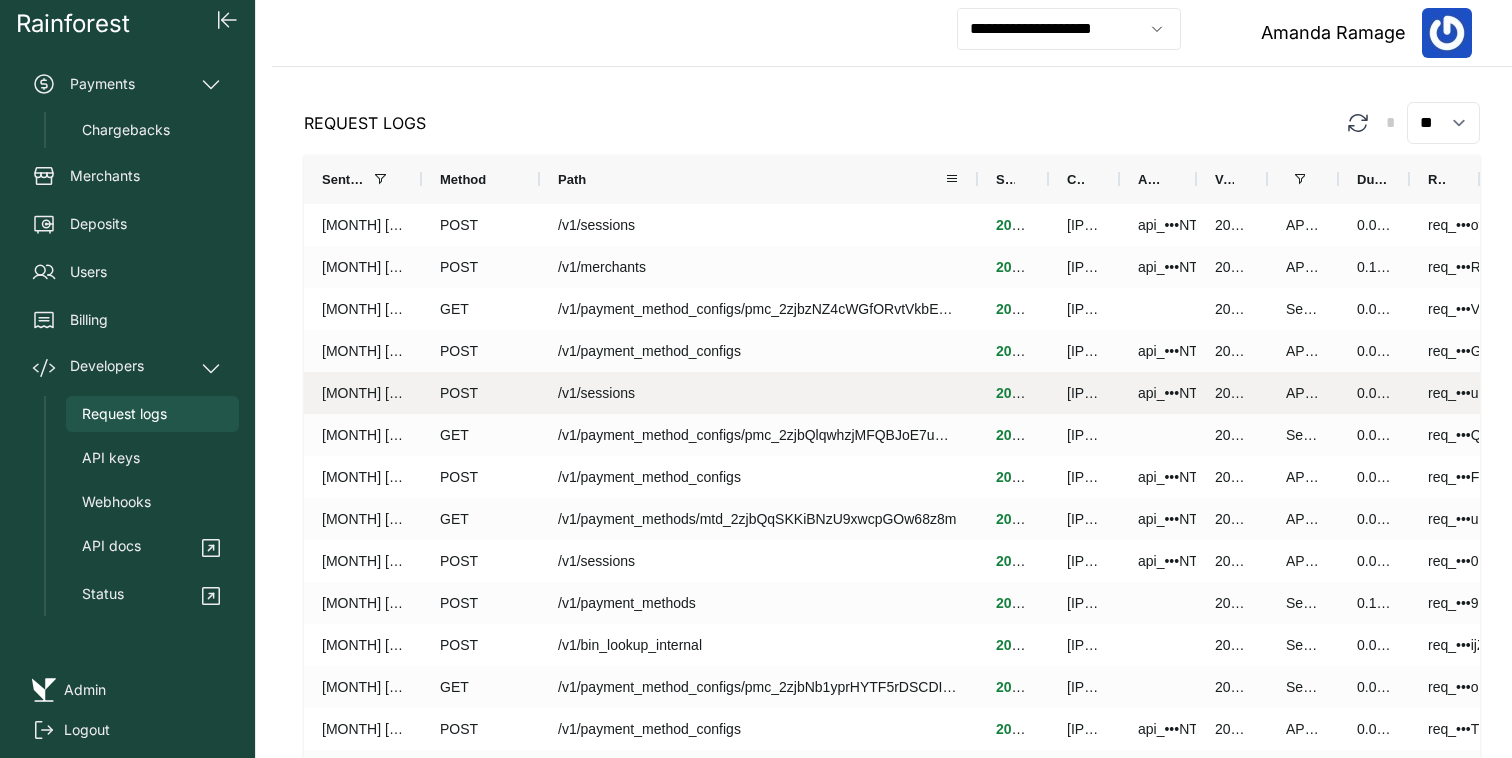 drag, startPoint x: 1138, startPoint y: 176, endPoint x: 976, endPoint y: 182, distance: 162.11107 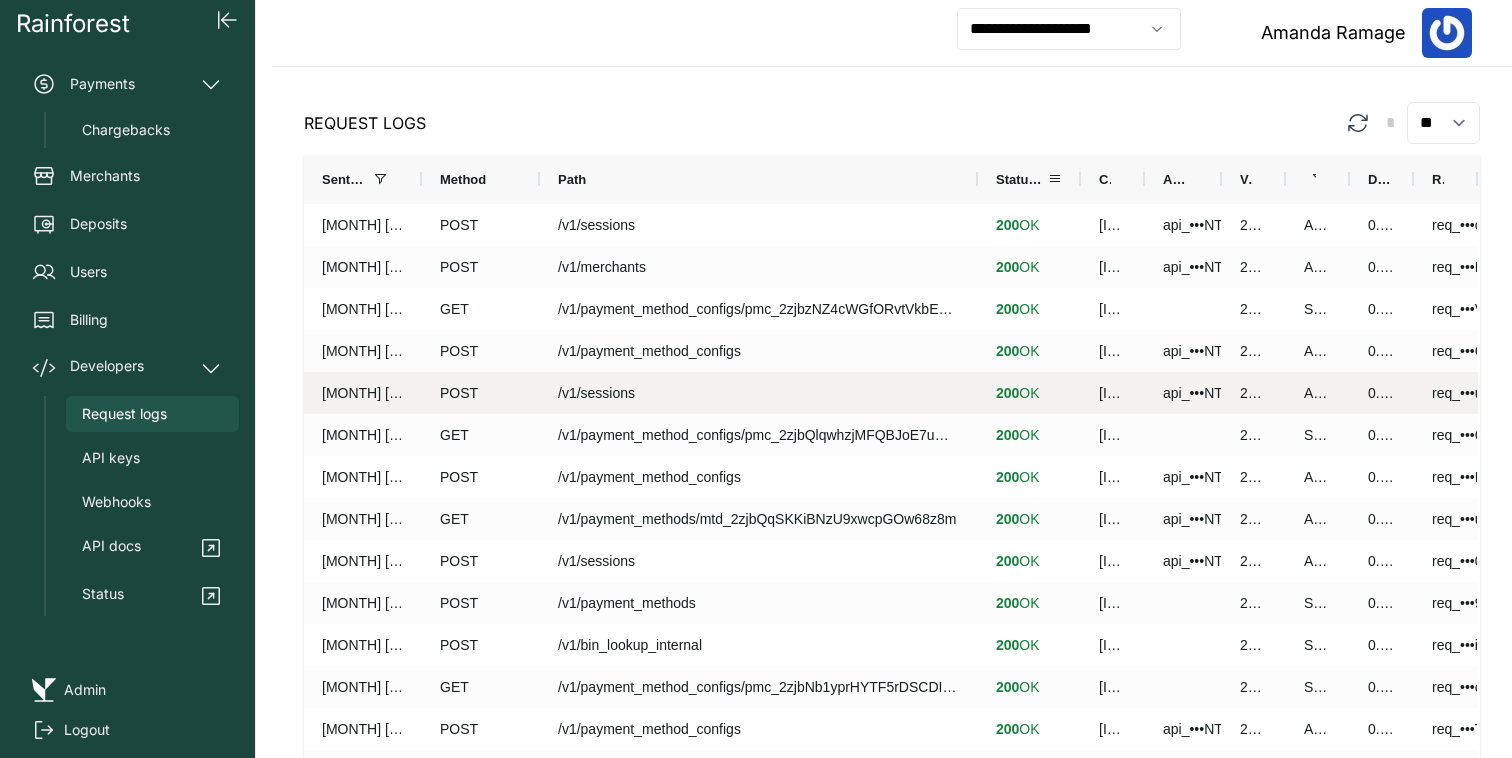 drag, startPoint x: 1045, startPoint y: 184, endPoint x: 1077, endPoint y: 180, distance: 32.24903 